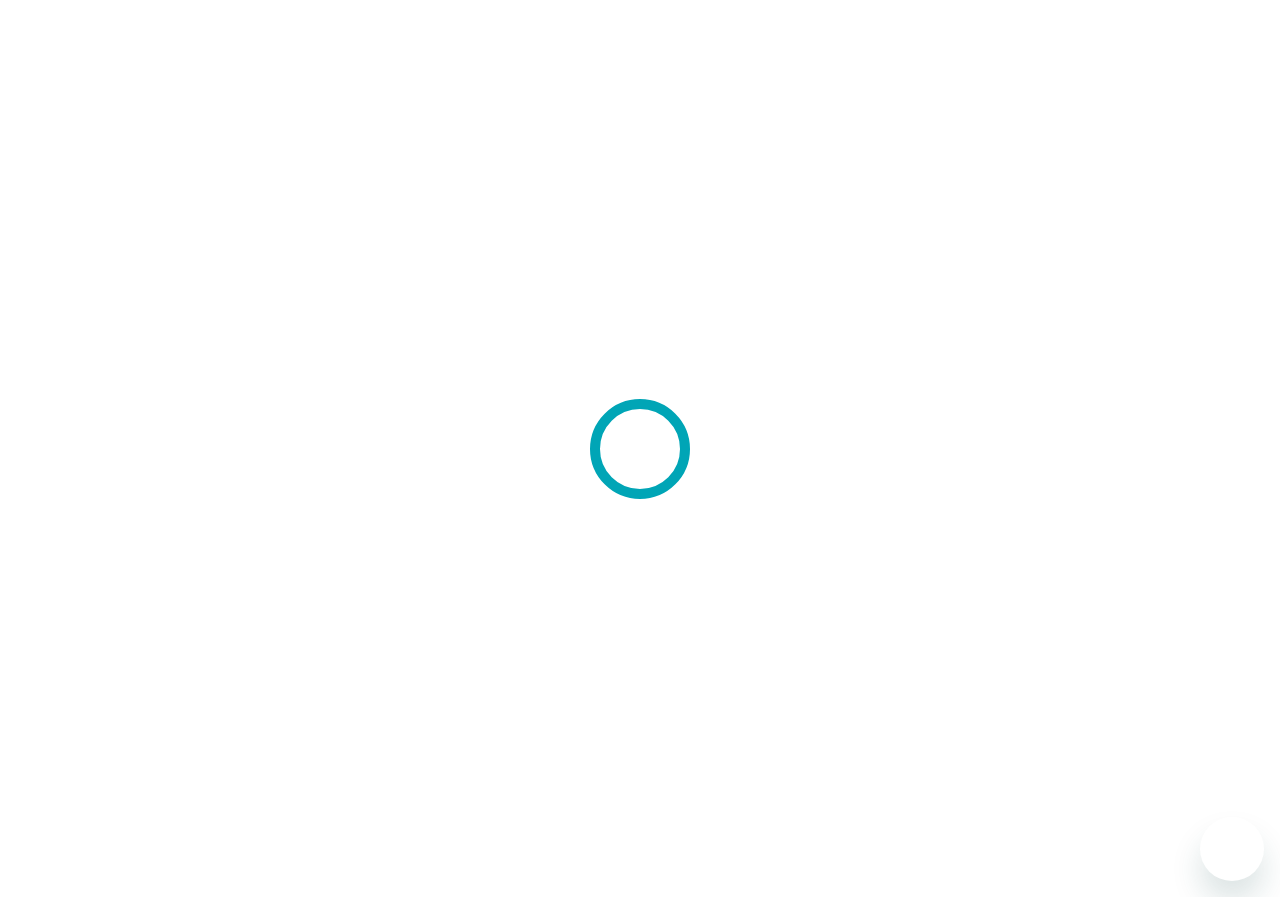 scroll, scrollTop: 0, scrollLeft: 0, axis: both 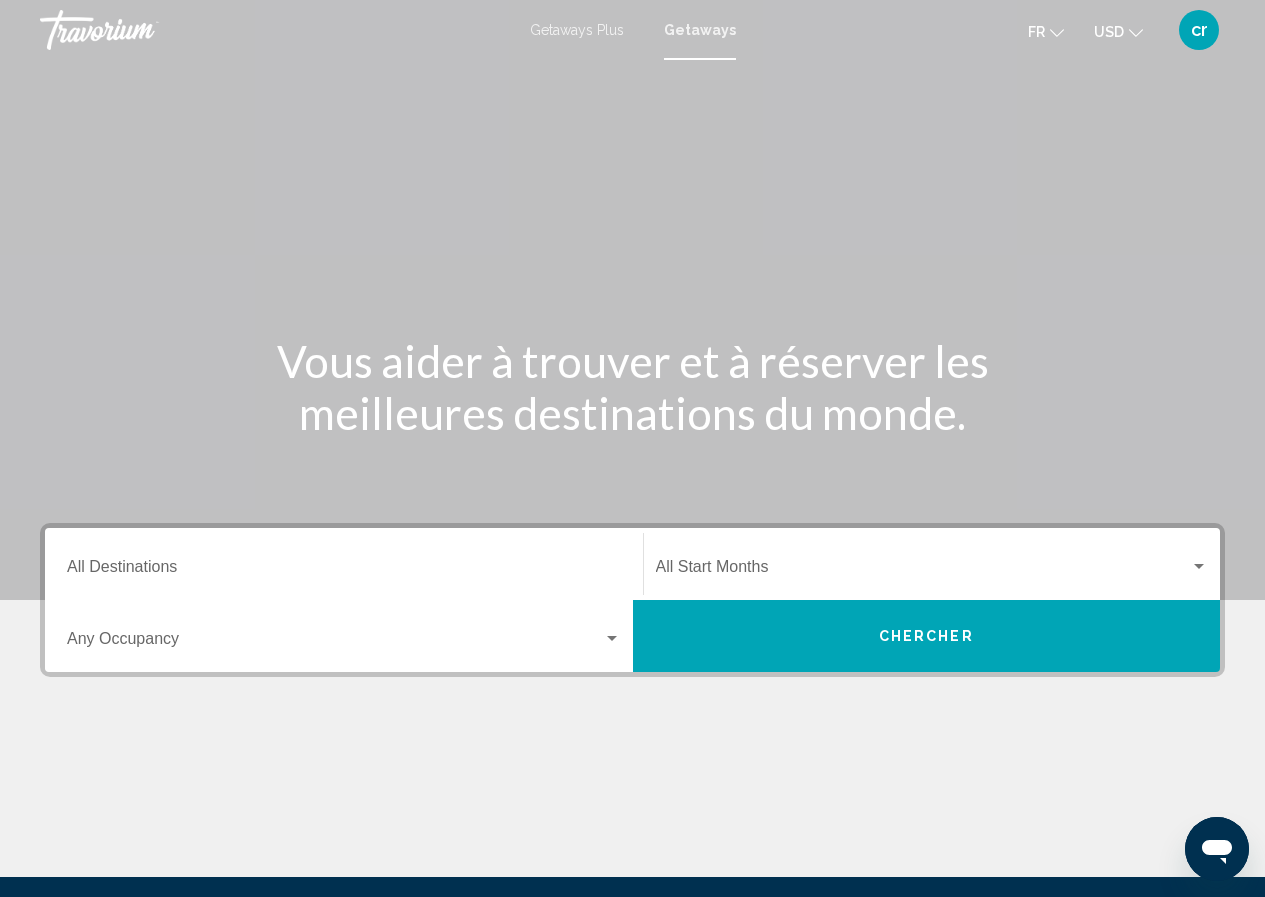 click on "Destination All Destinations" at bounding box center (344, 571) 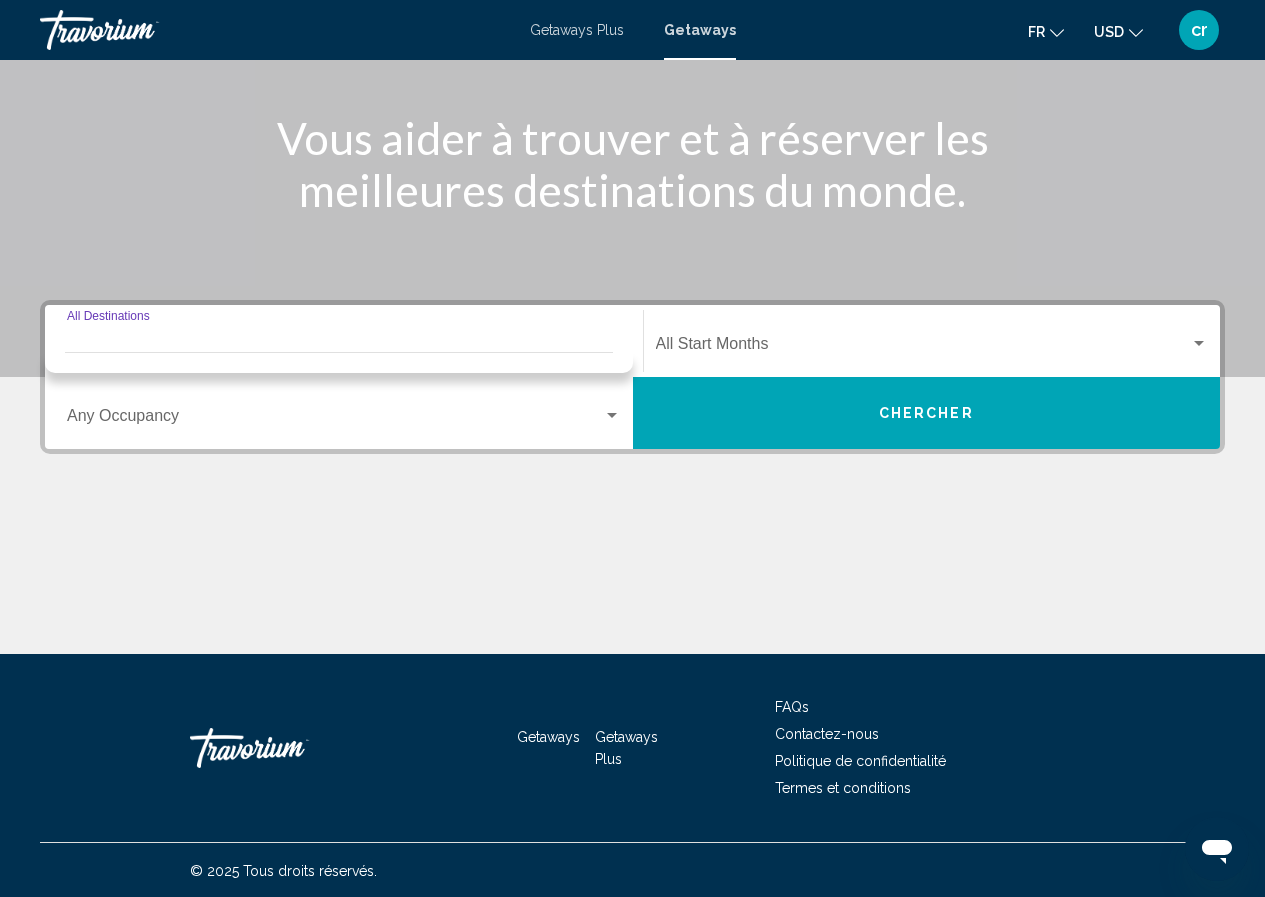 scroll, scrollTop: 225, scrollLeft: 0, axis: vertical 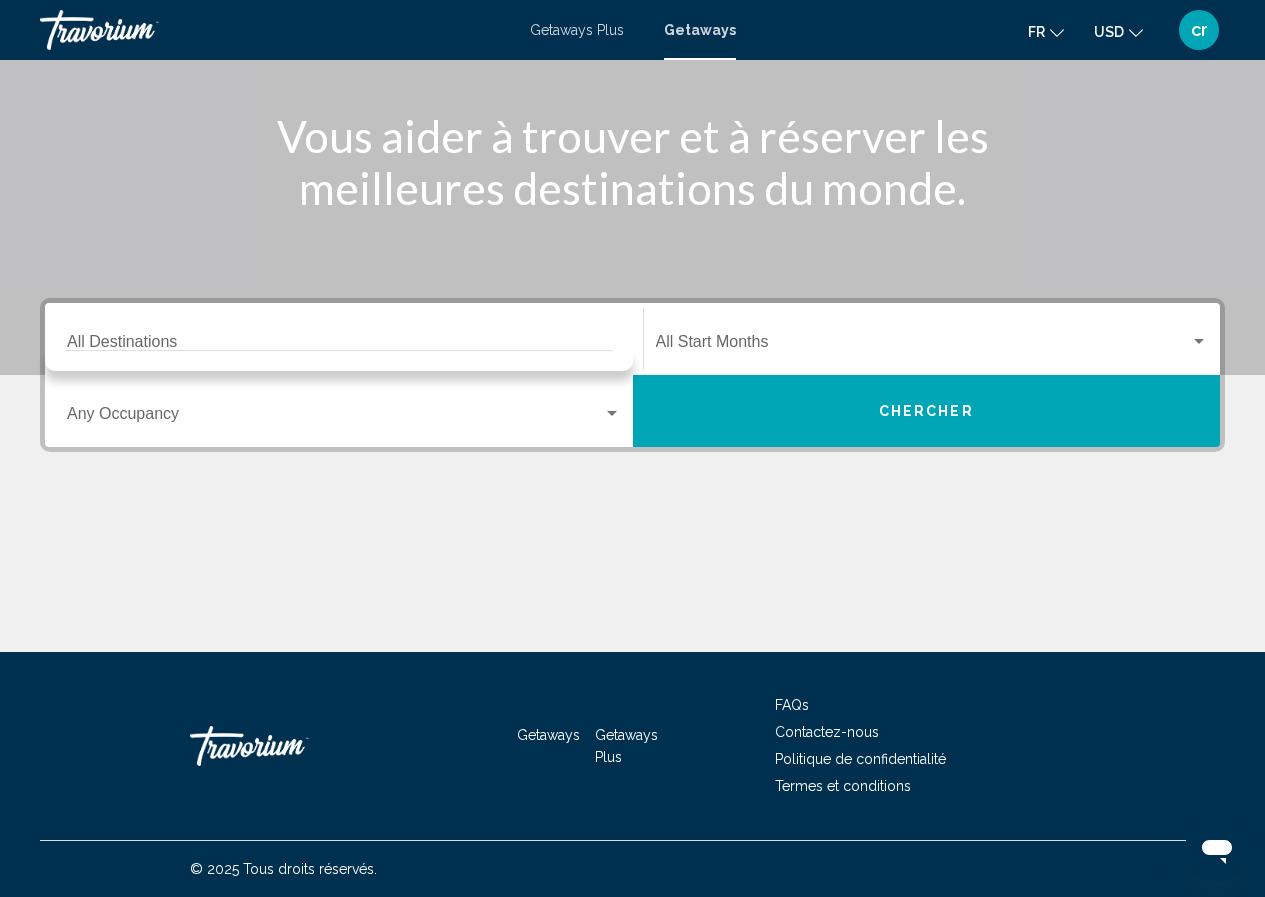 click on "Start Month All Start Months" 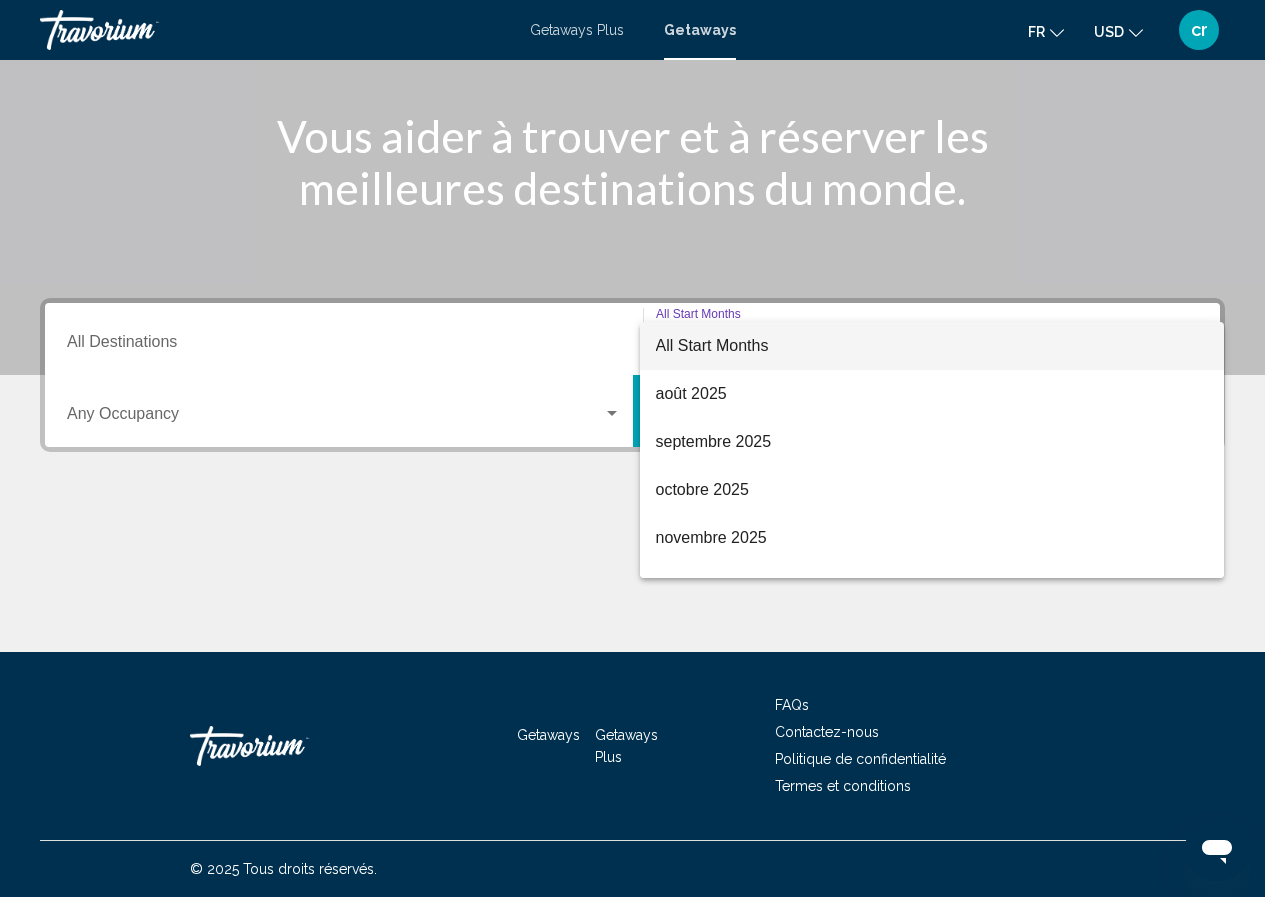 click at bounding box center (632, 448) 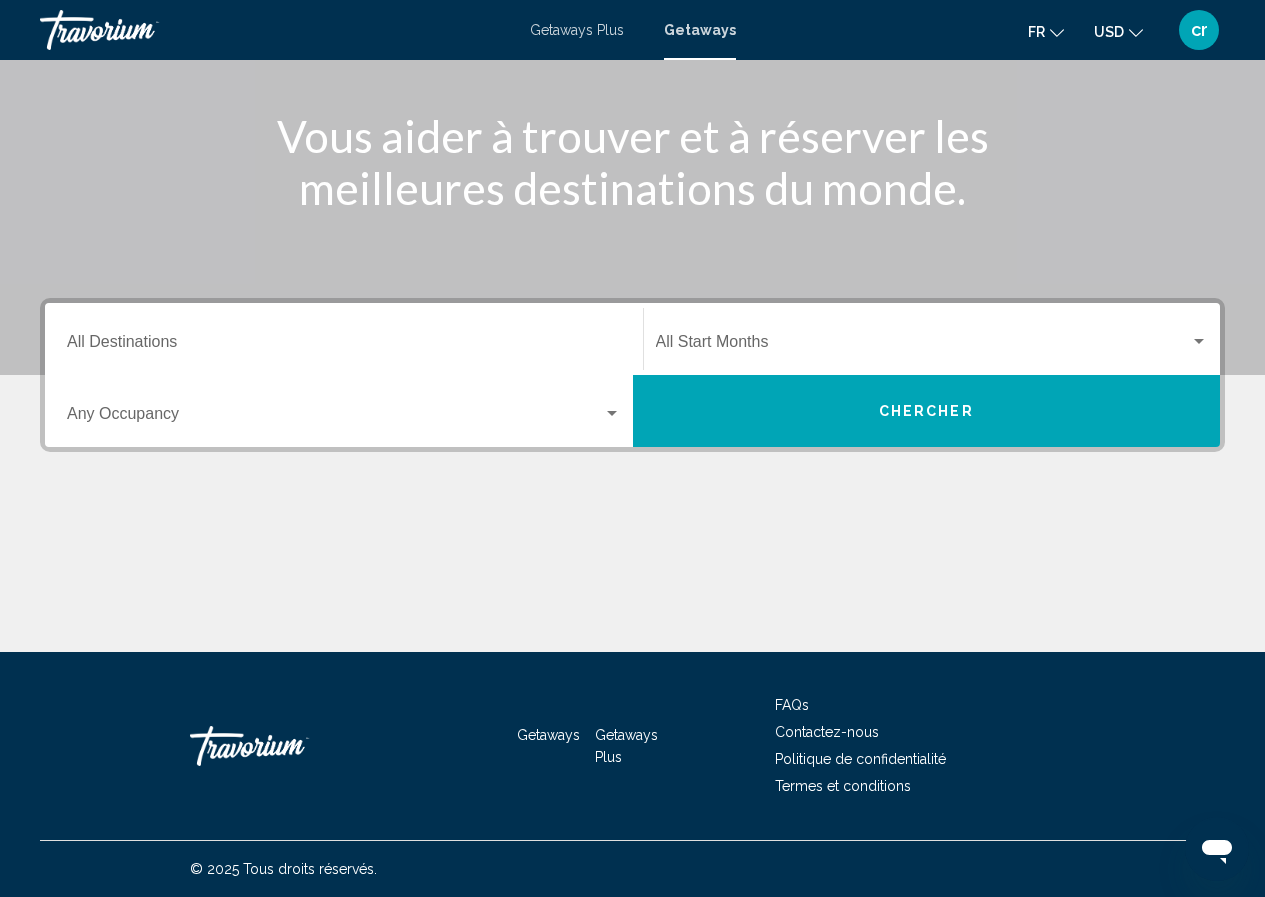 click on "Destination All Destinations" at bounding box center [344, 346] 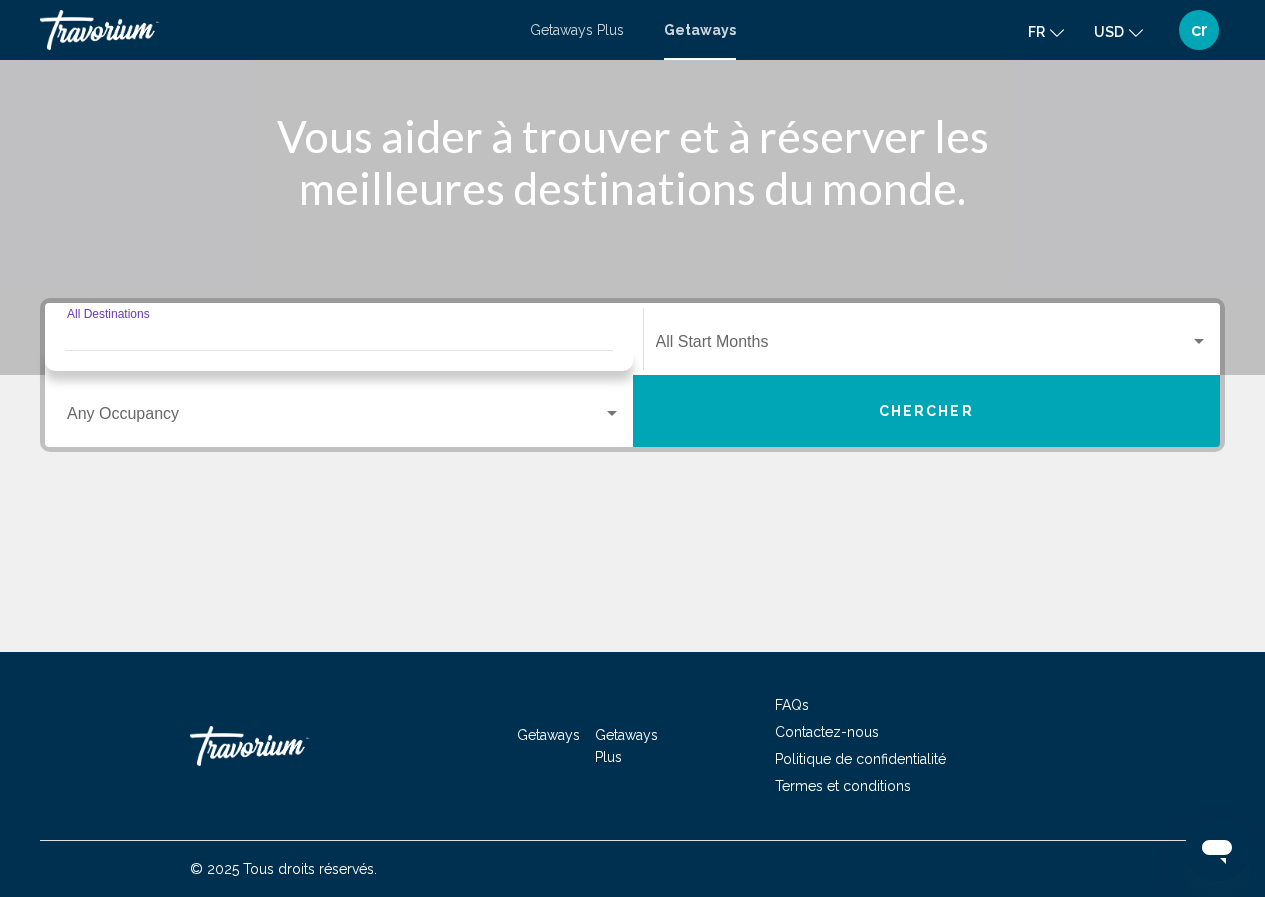 click on "Destination All Destinations" at bounding box center (344, 346) 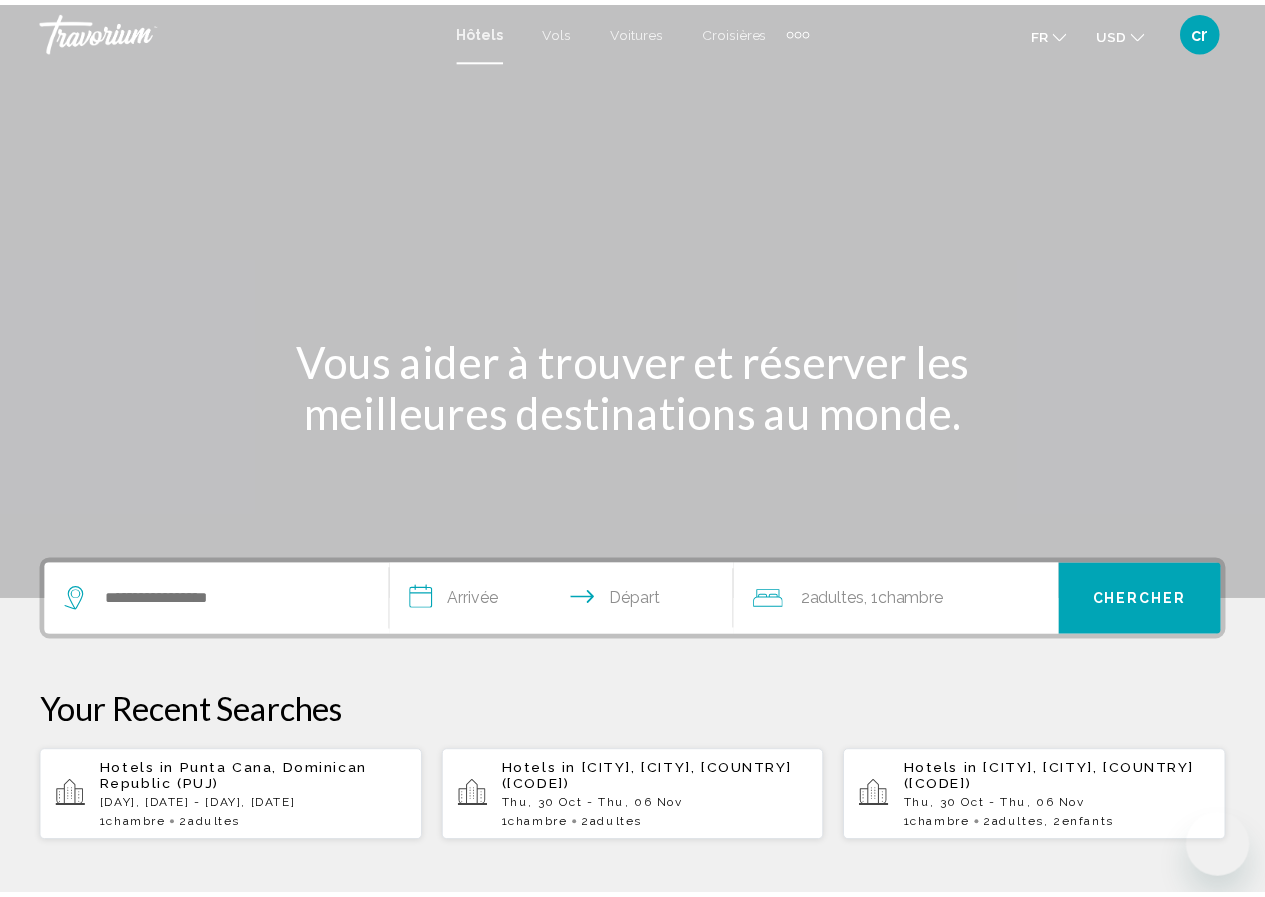 scroll, scrollTop: 0, scrollLeft: 0, axis: both 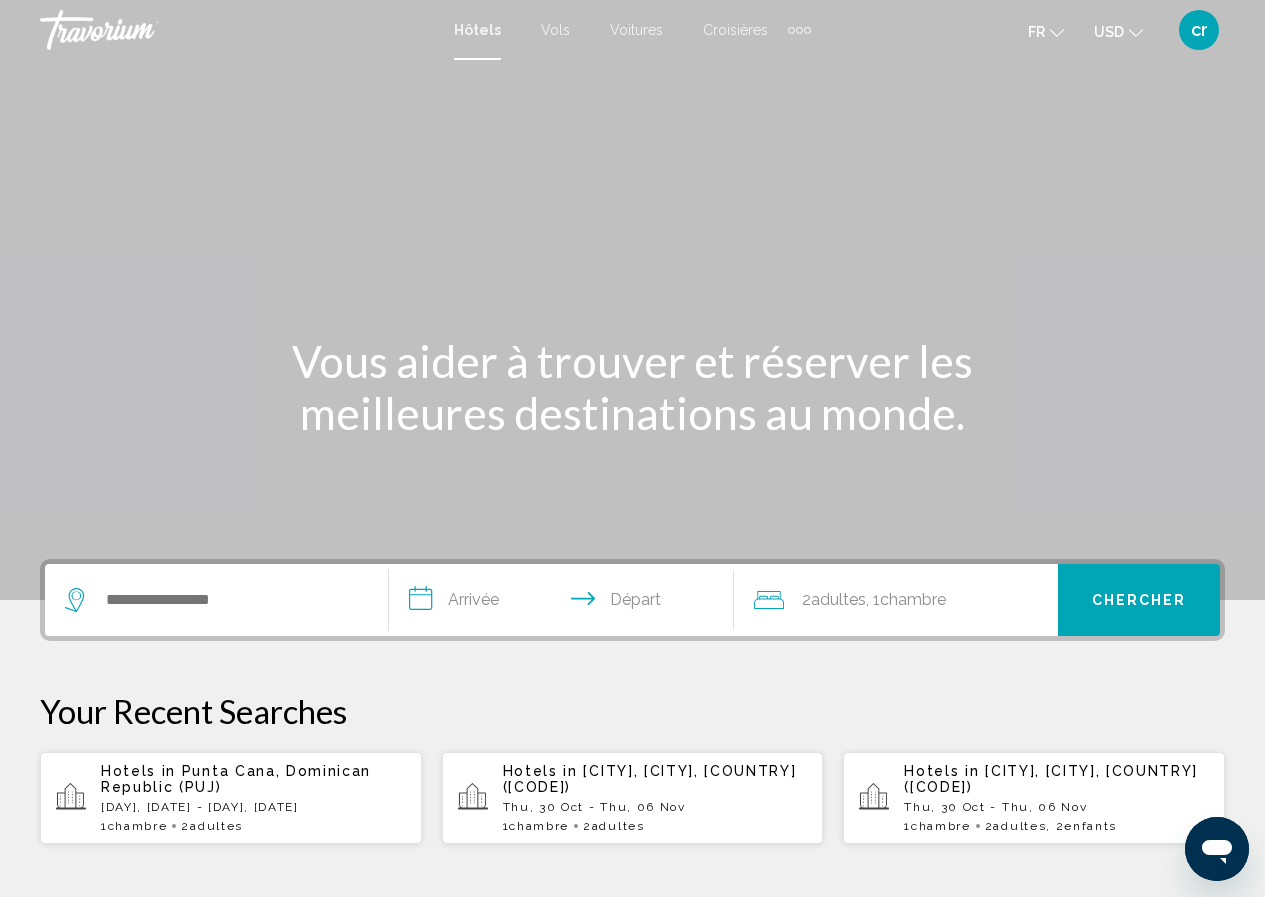click on "Hotels in [CITY], Dominican Republic (PUJ) [DAY], [DATE] - [DAY], [DATE] 1 Chambre pièces 2 Adulte Adultes" at bounding box center [253, 798] 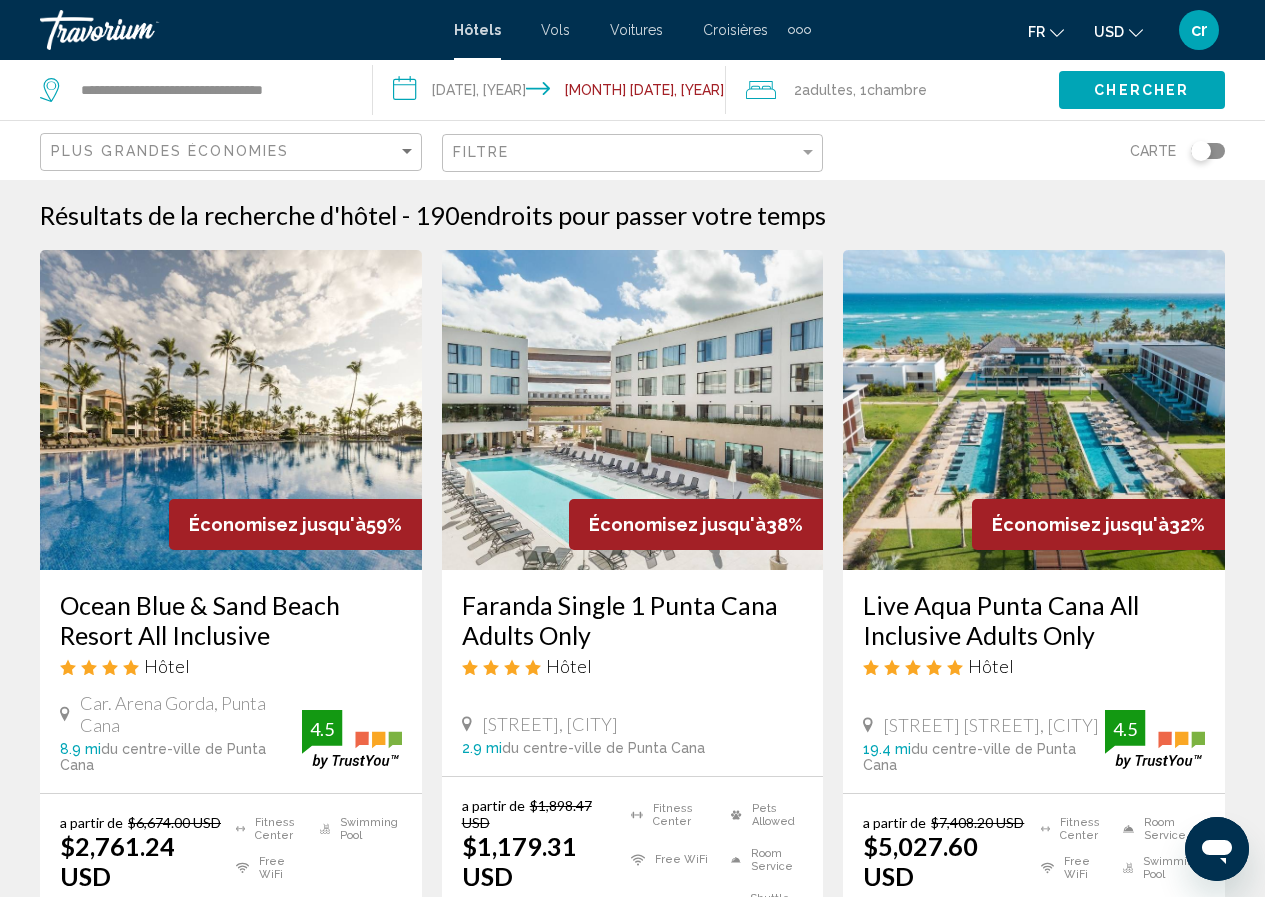 click on "USD
USD ($) MXN (Mex$) CAD (Can$) GBP (£) EUR (€) AUD (A$) NZD (NZ$) CNY (CN¥)" 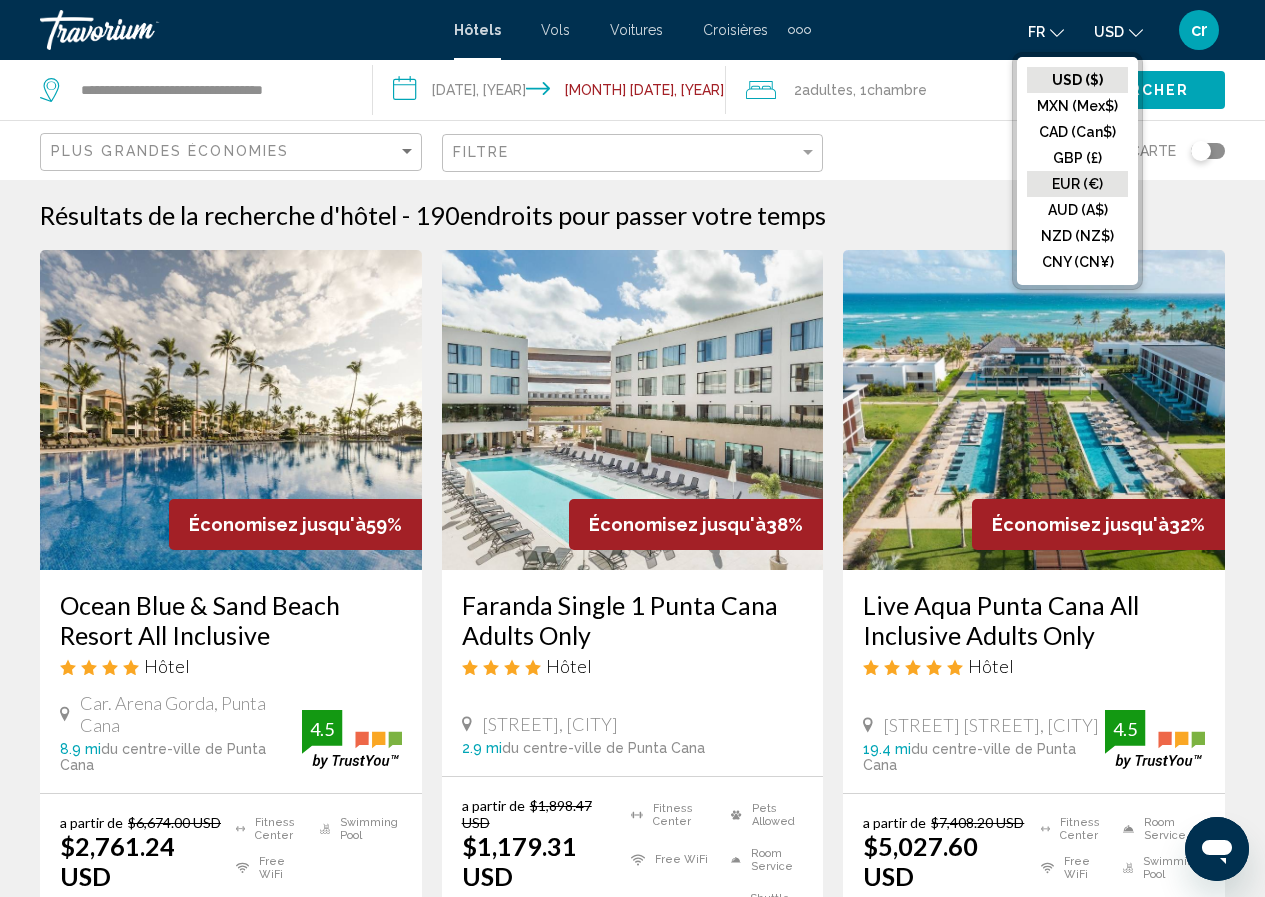 click on "EUR (€)" 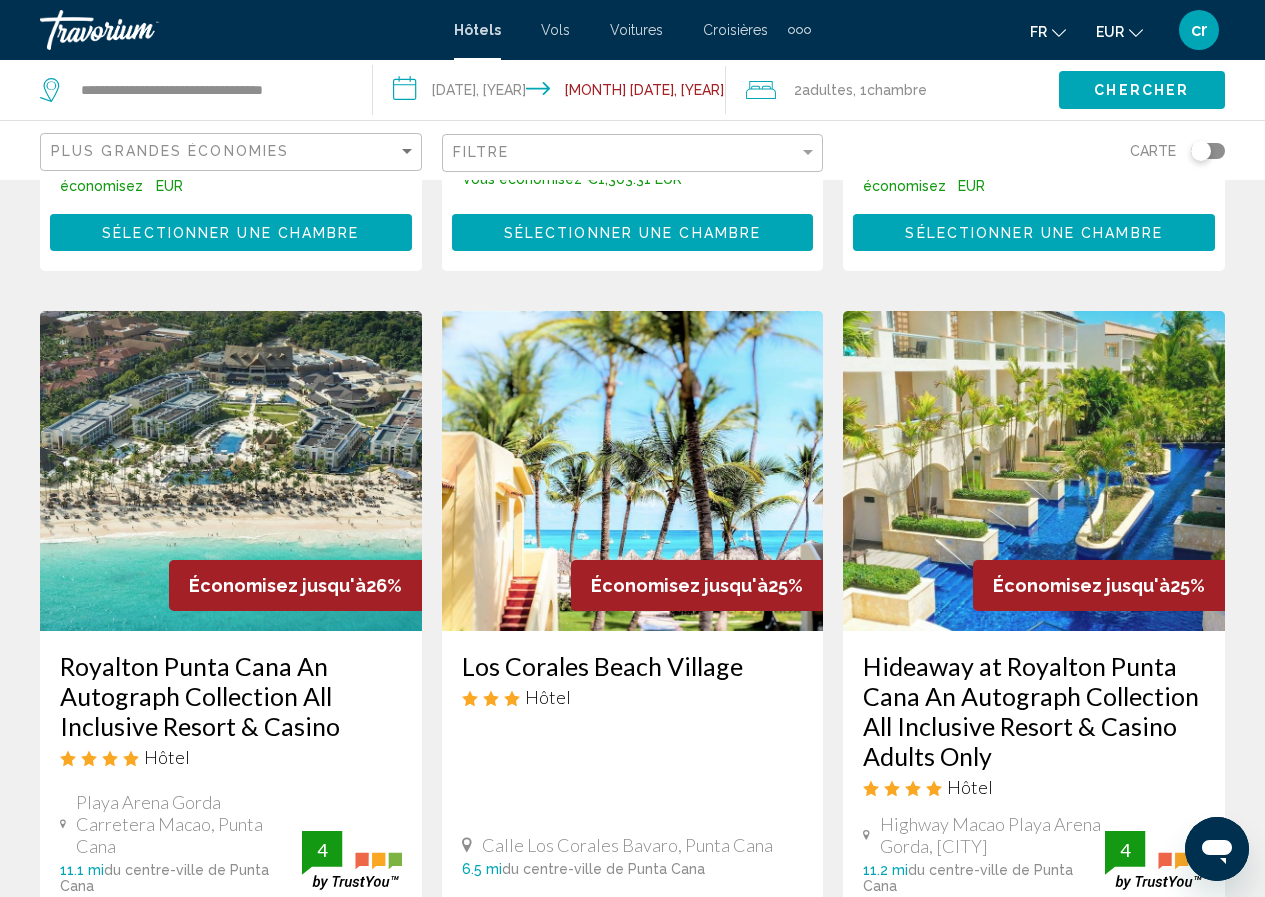 scroll, scrollTop: 2500, scrollLeft: 0, axis: vertical 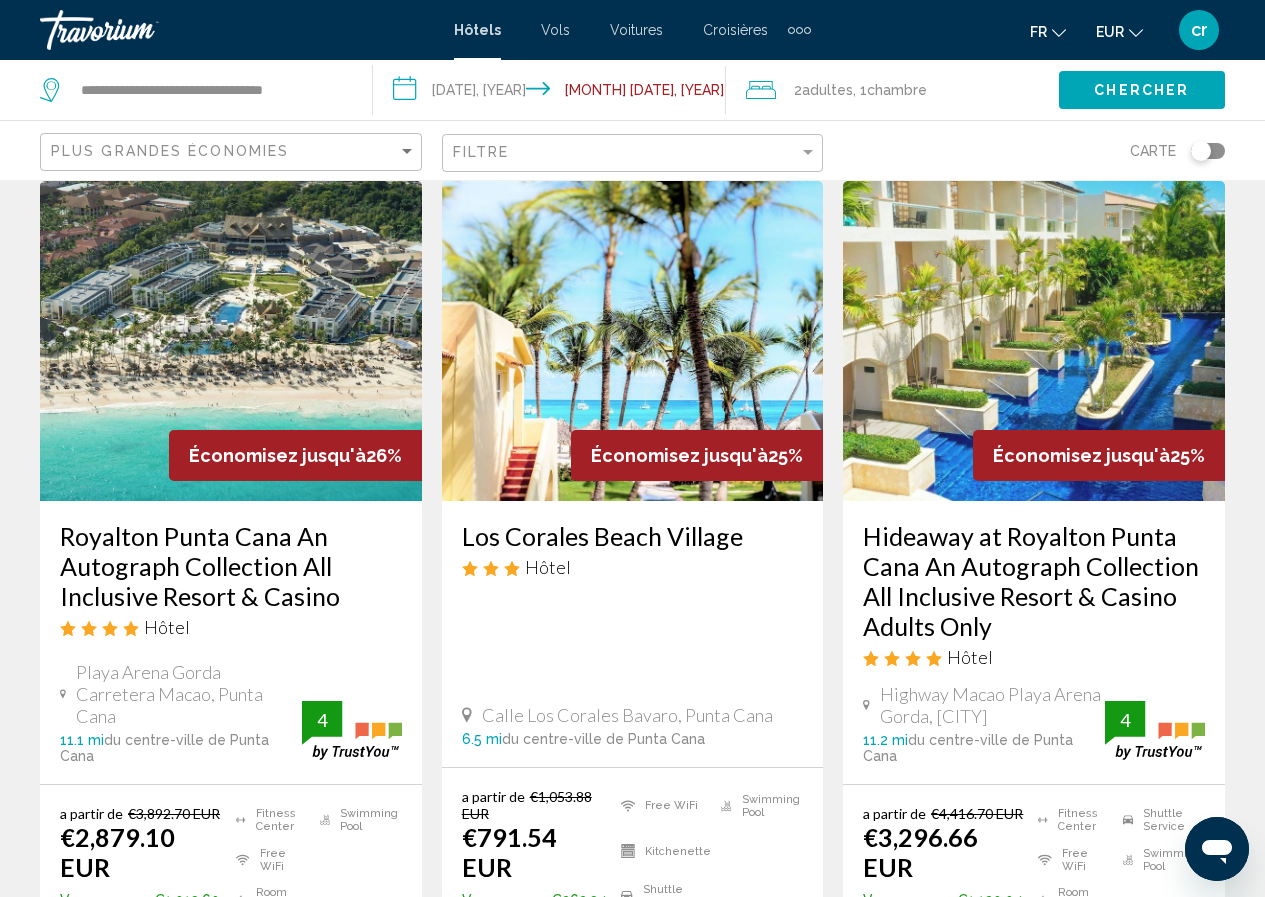 click on "Royalton Punta Cana An Autograph Collection All Inclusive Resort & Casino" at bounding box center [231, 566] 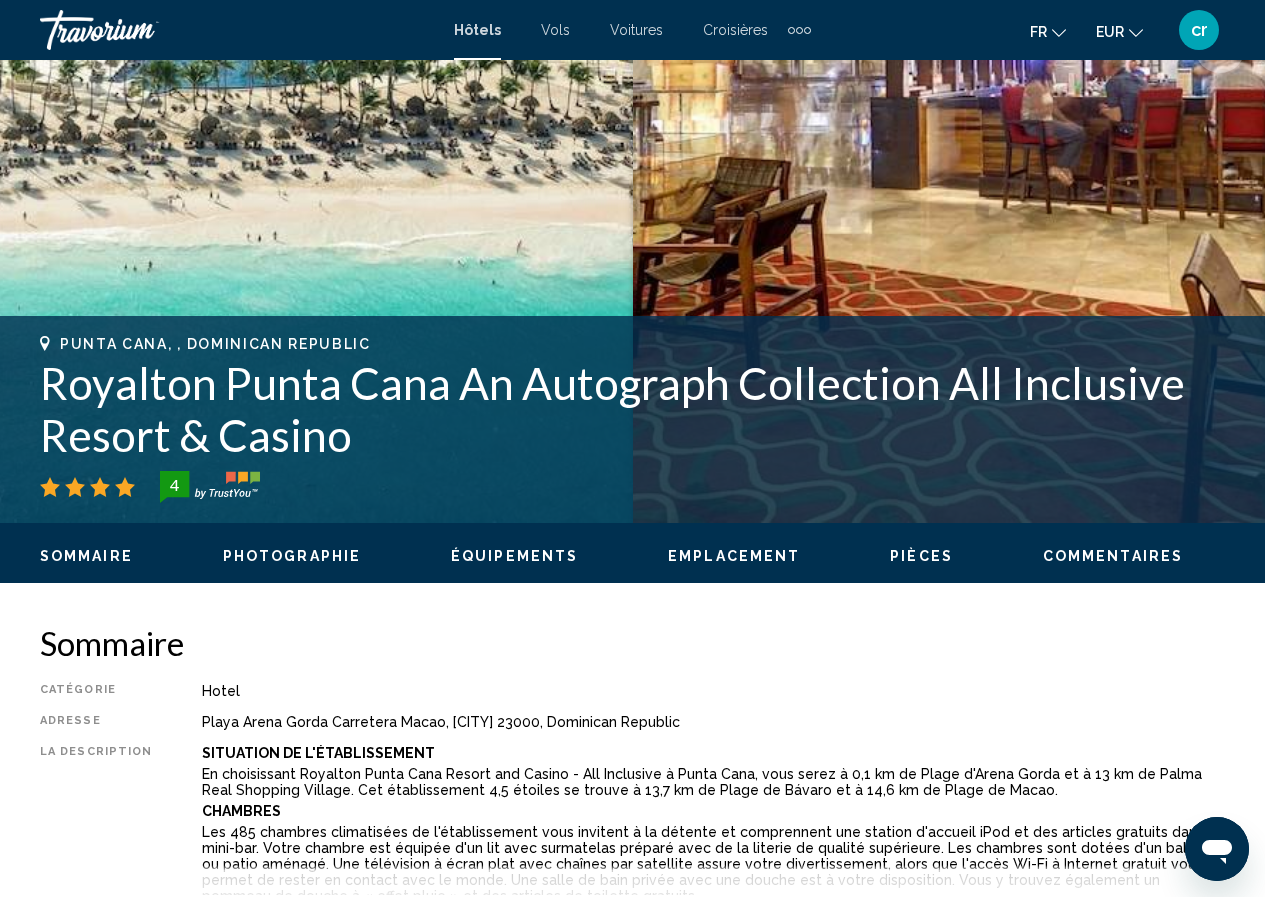 scroll, scrollTop: 187, scrollLeft: 0, axis: vertical 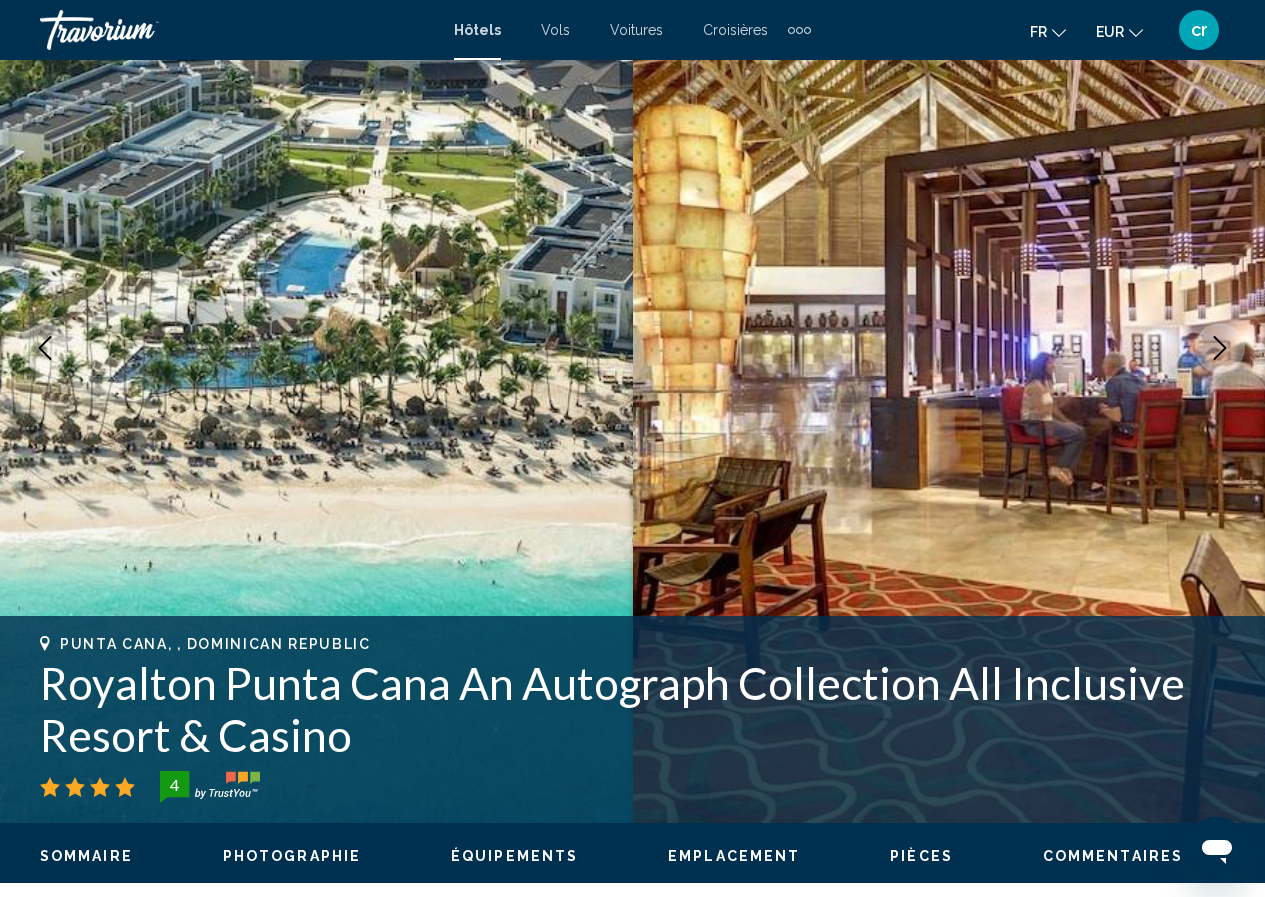 click 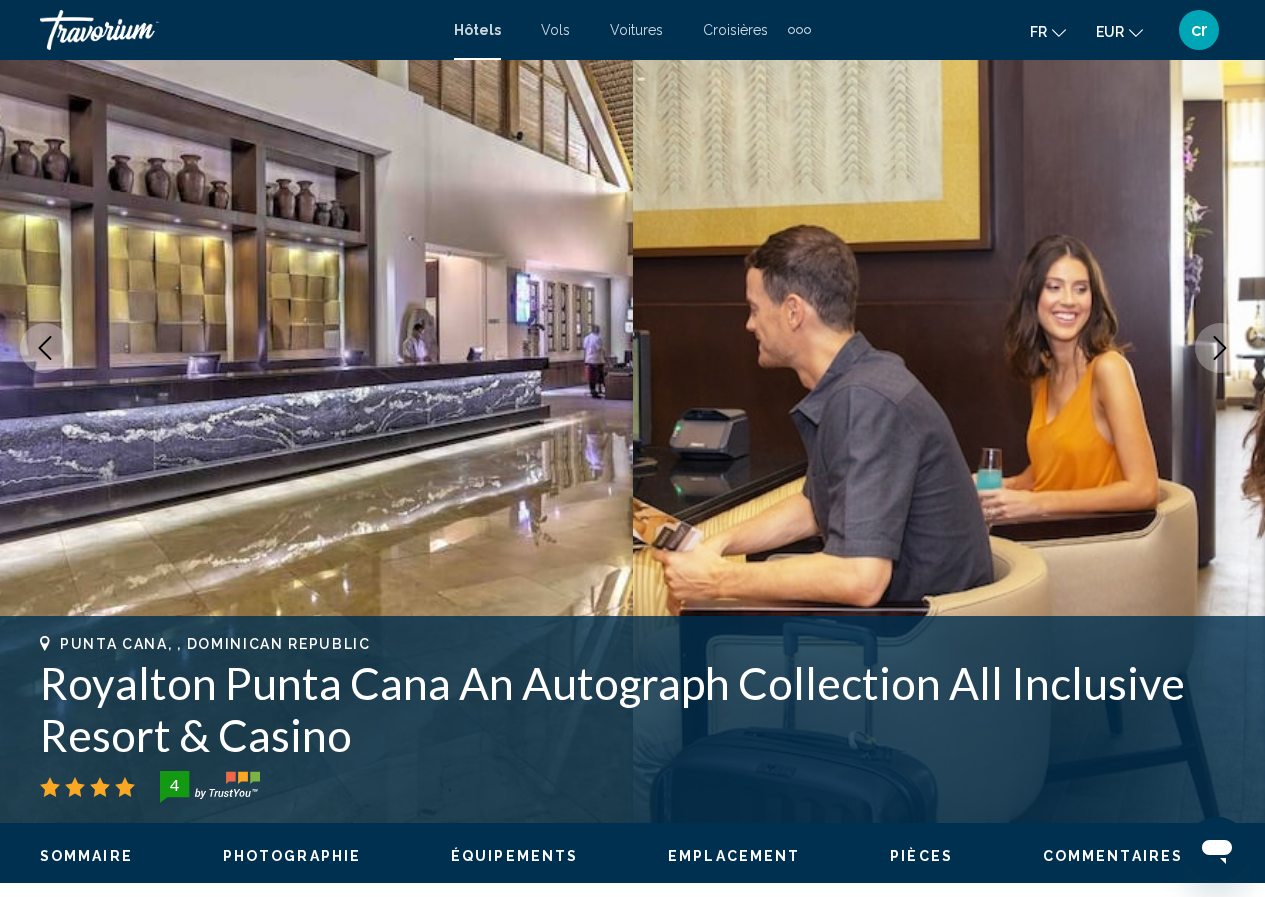 click 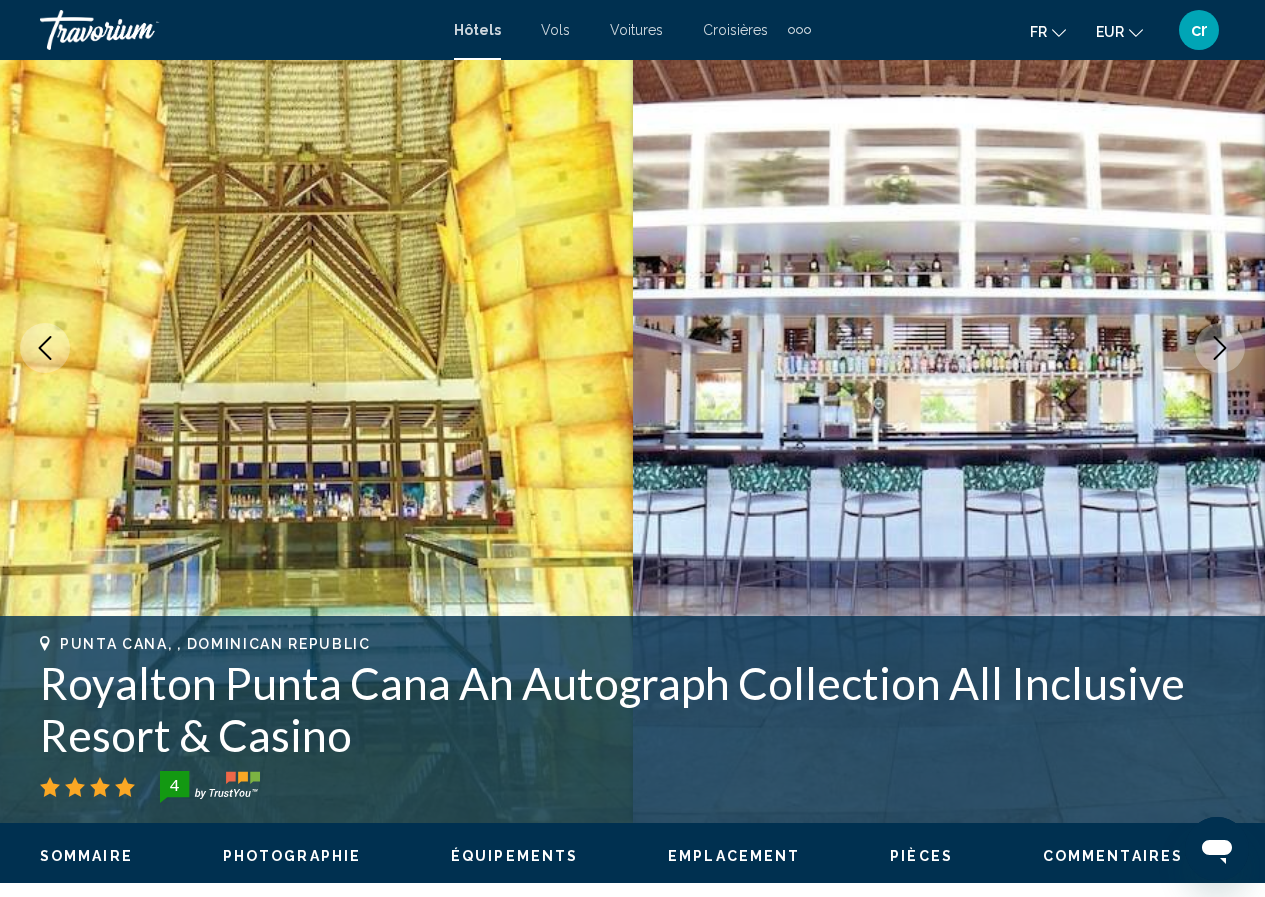 click 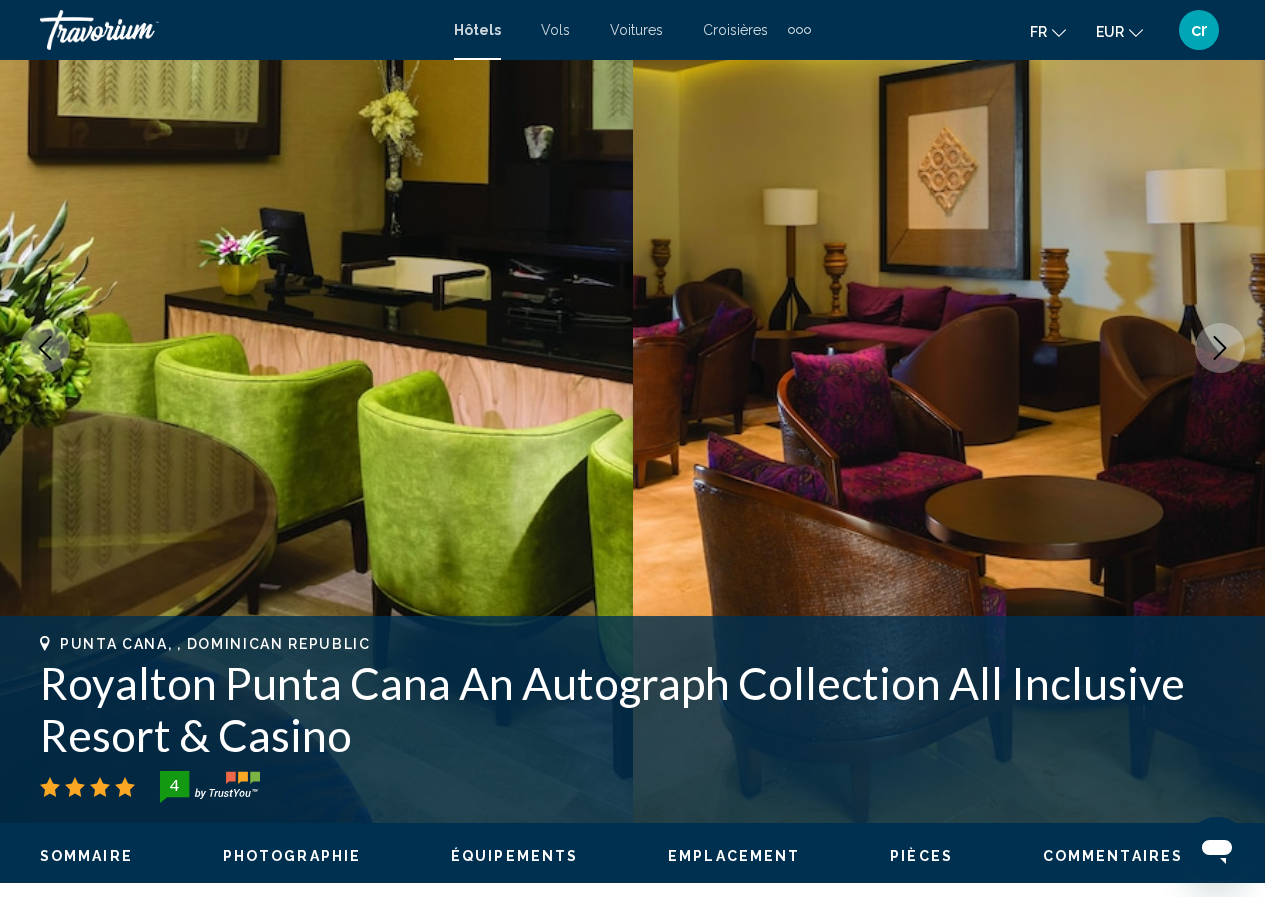 click 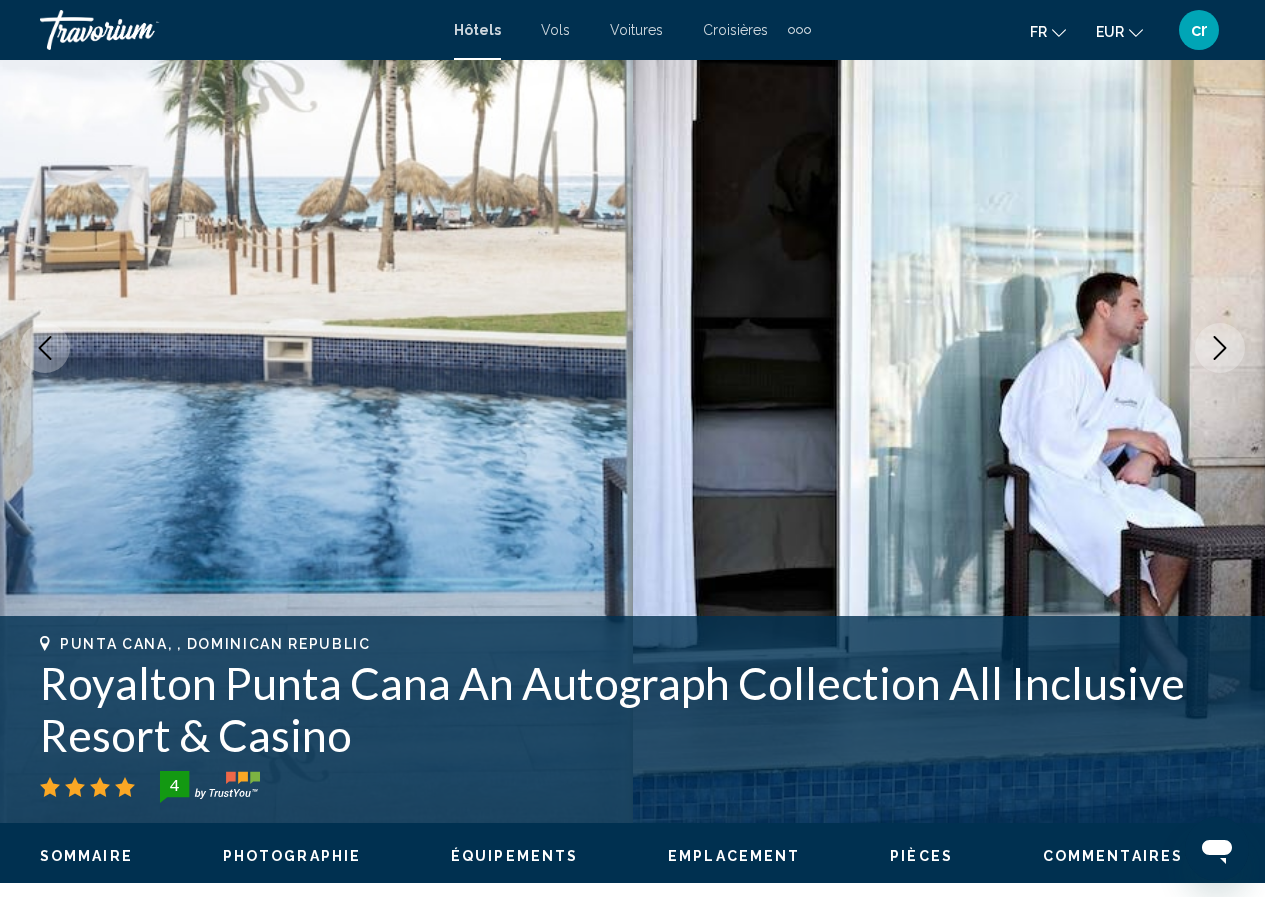 click 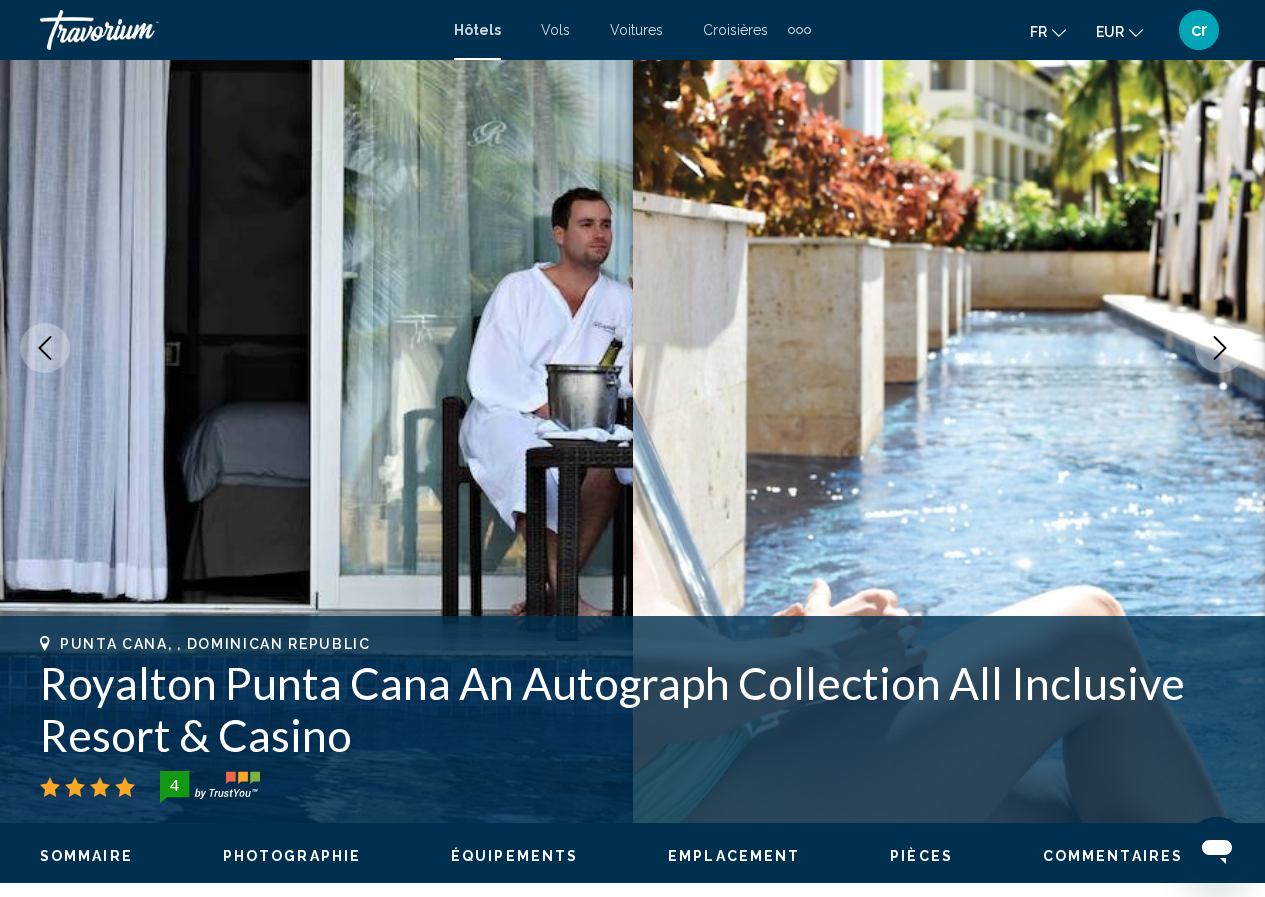 click 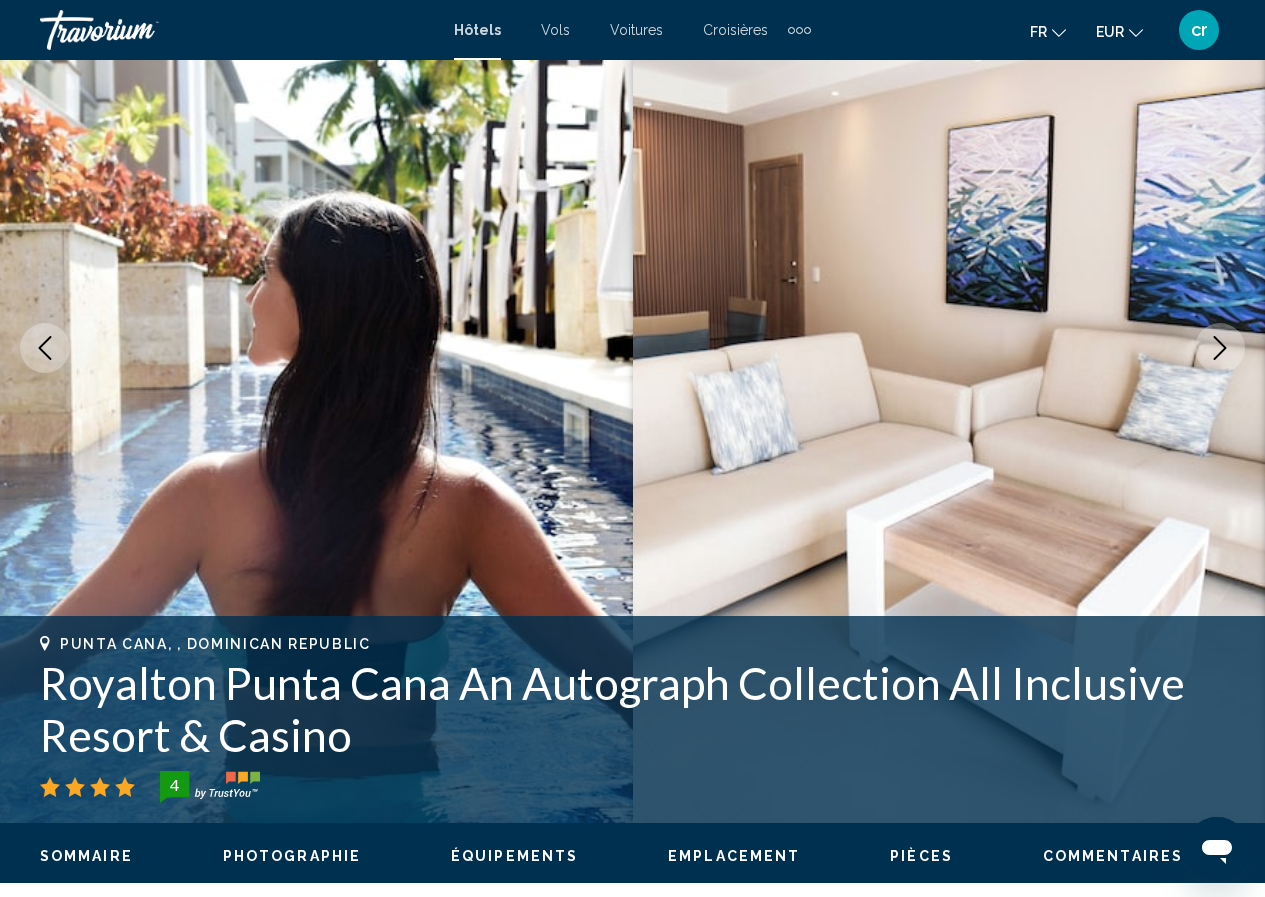click 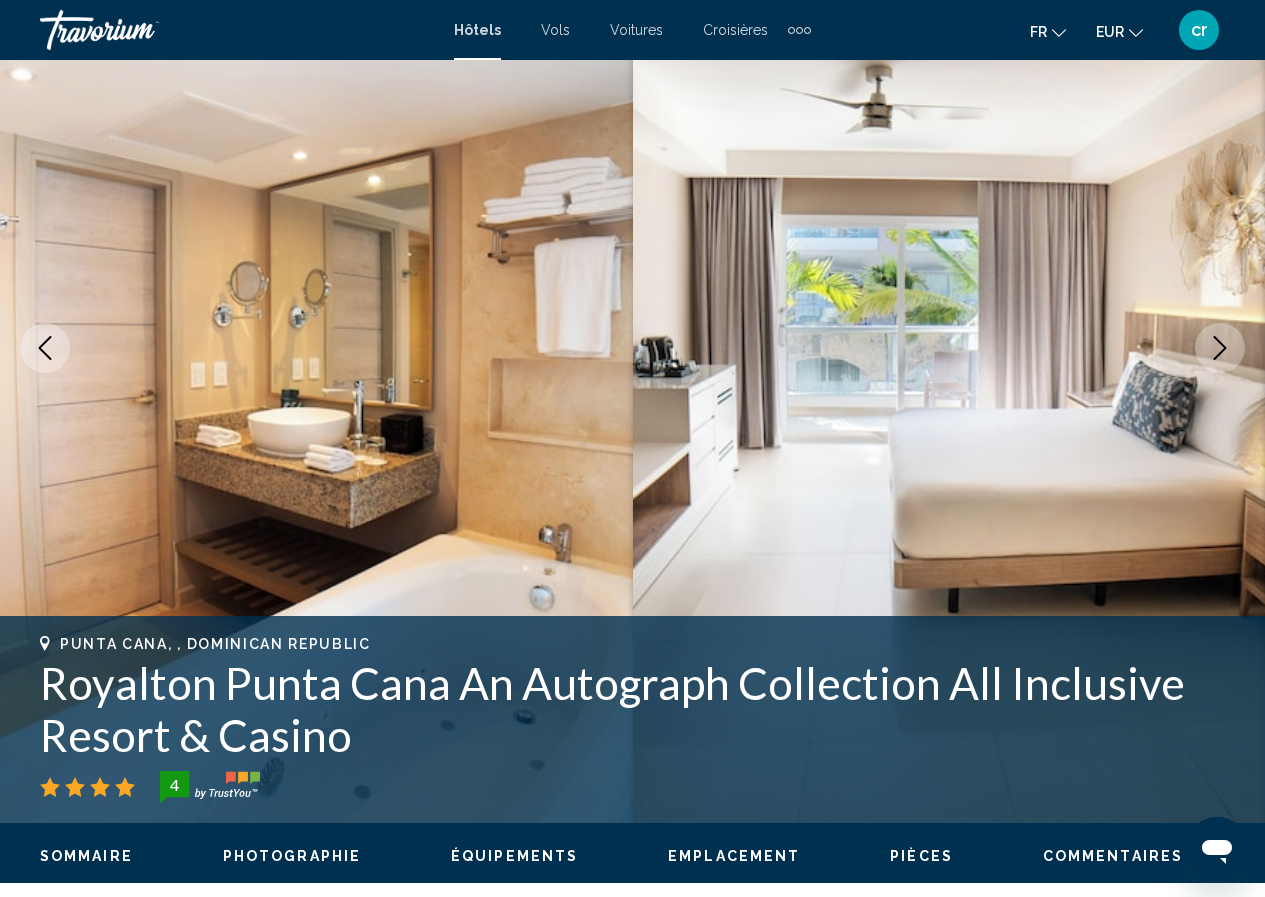 click 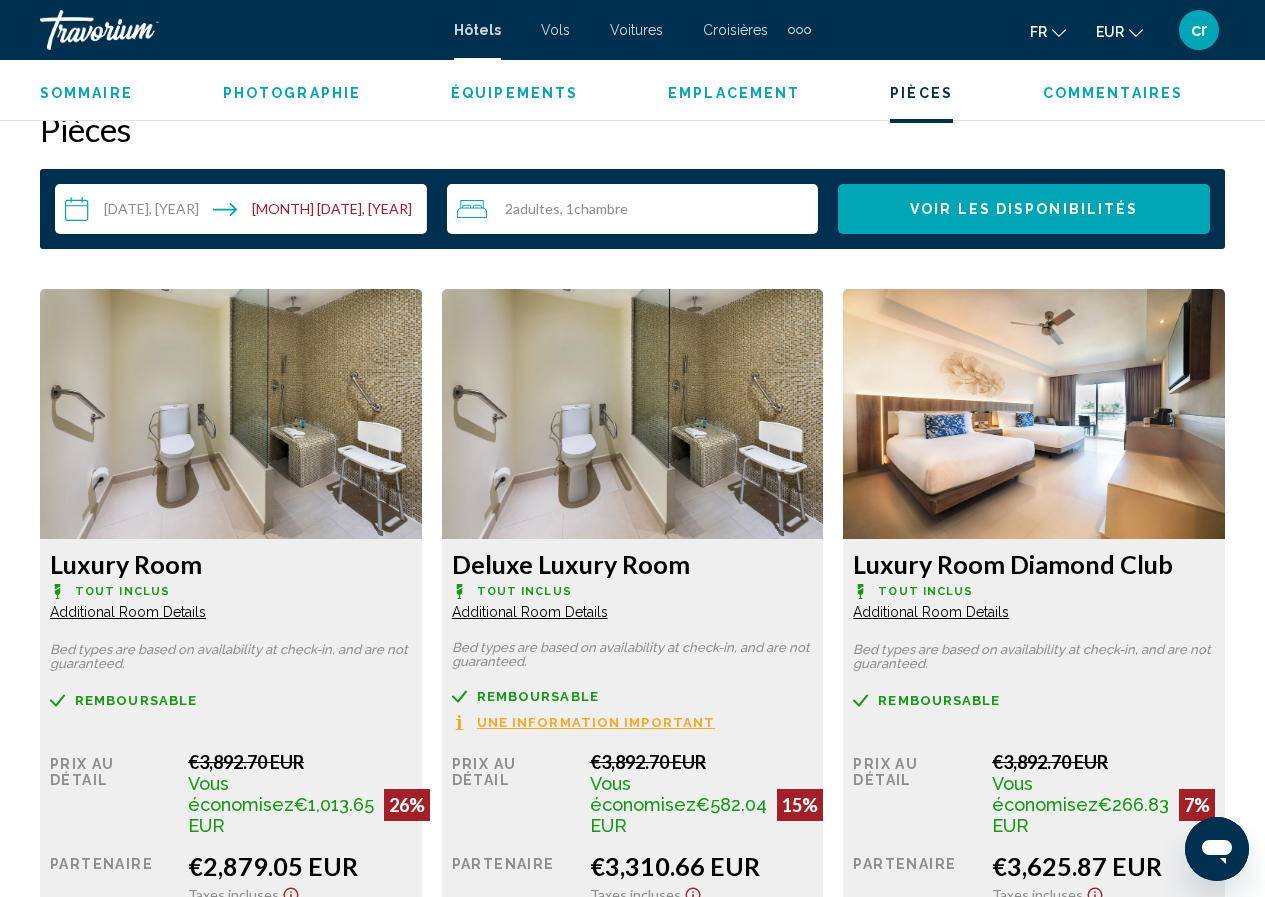 scroll, scrollTop: 2990, scrollLeft: 0, axis: vertical 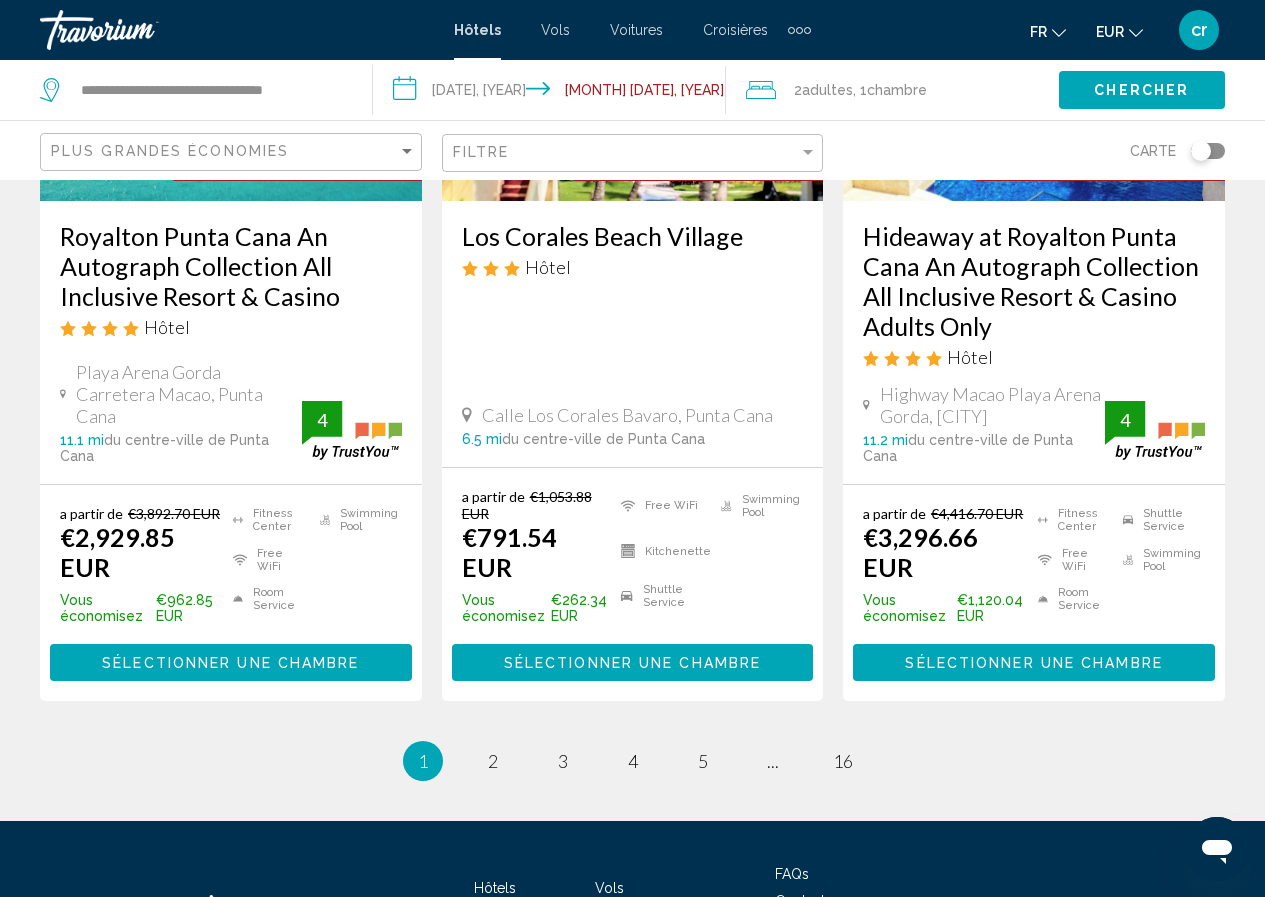 click on "Hideaway at Royalton Punta Cana An Autograph Collection All Inclusive Resort & Casino Adults Only" at bounding box center (1034, 281) 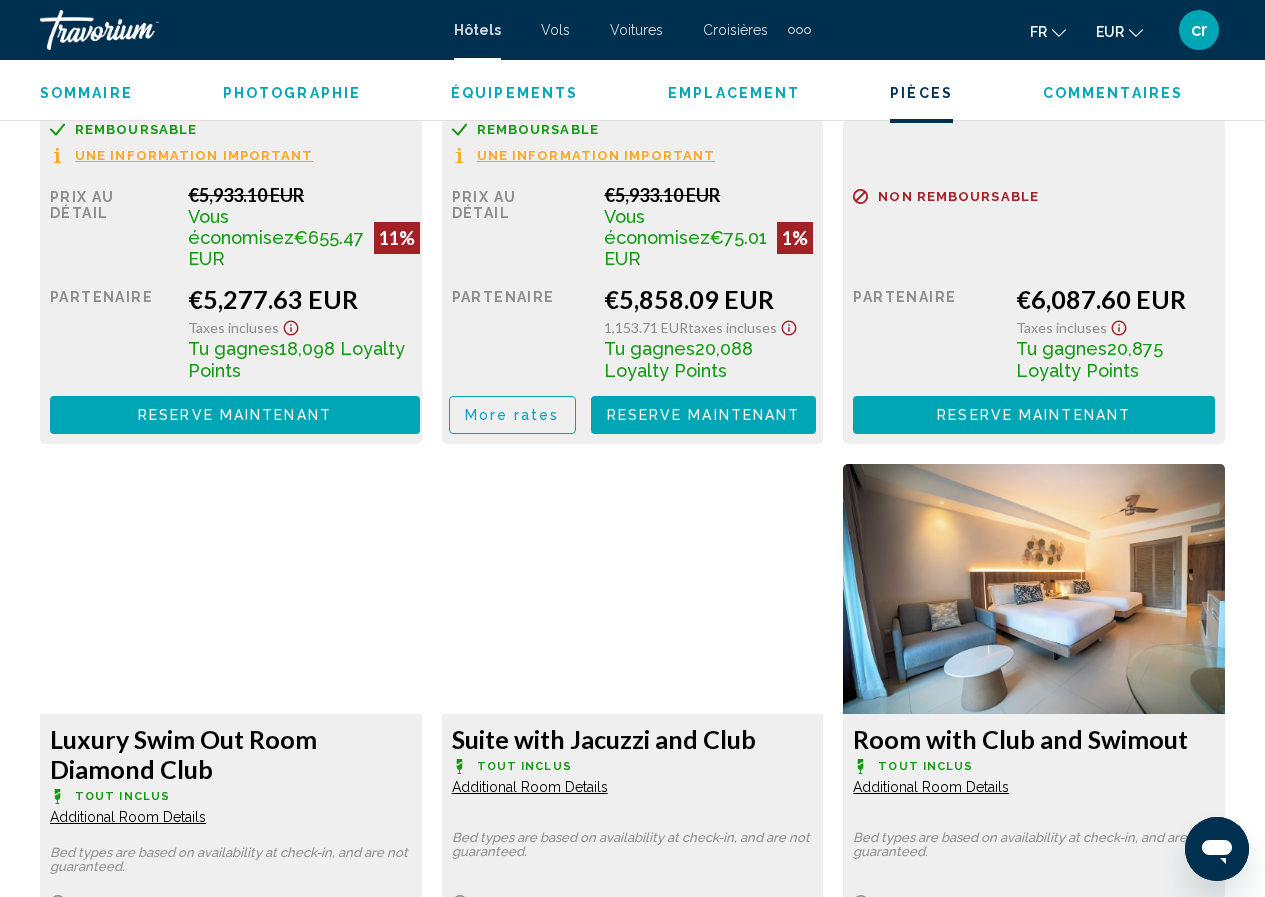 scroll, scrollTop: 4087, scrollLeft: 0, axis: vertical 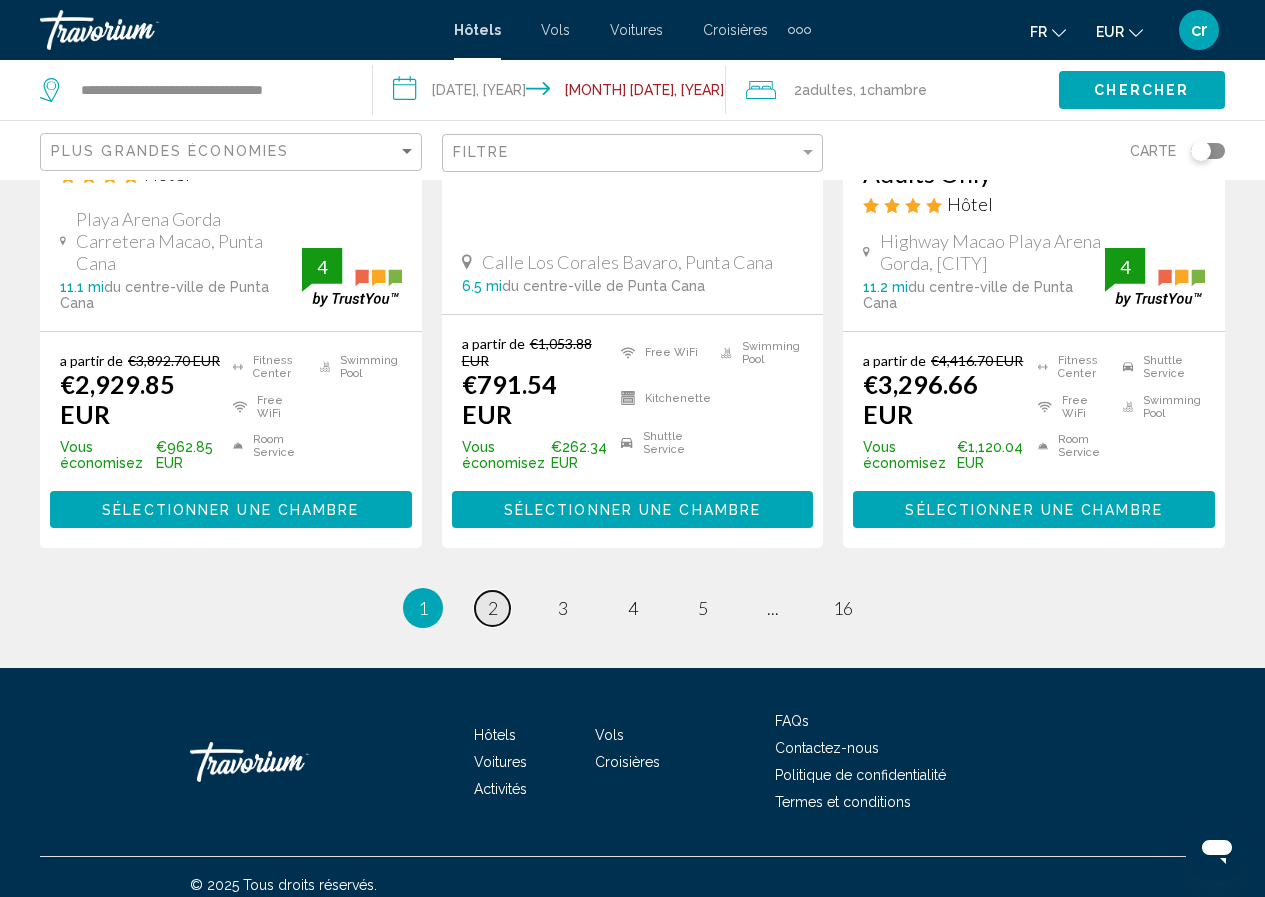 click on "page  2" at bounding box center [492, 608] 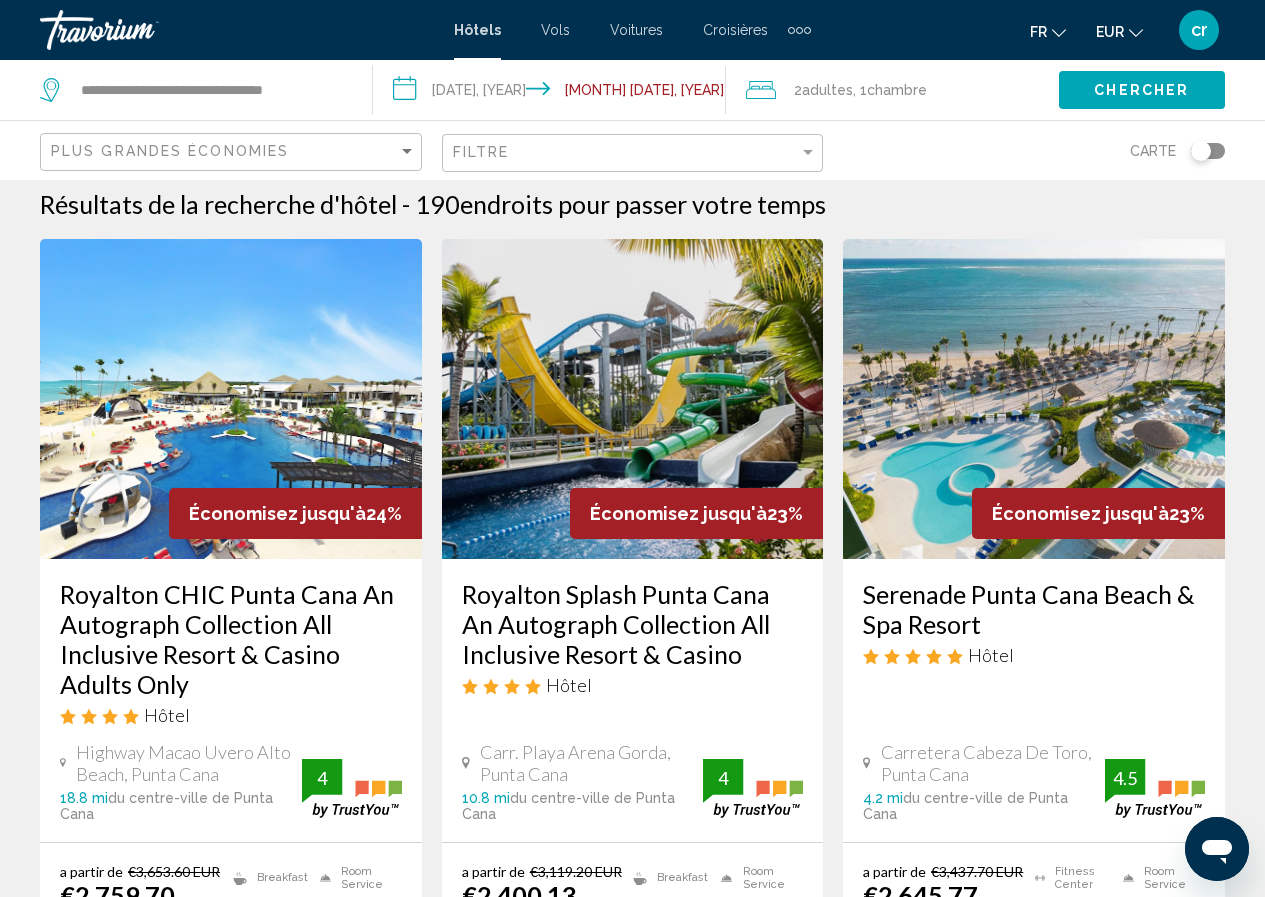 scroll, scrollTop: 0, scrollLeft: 0, axis: both 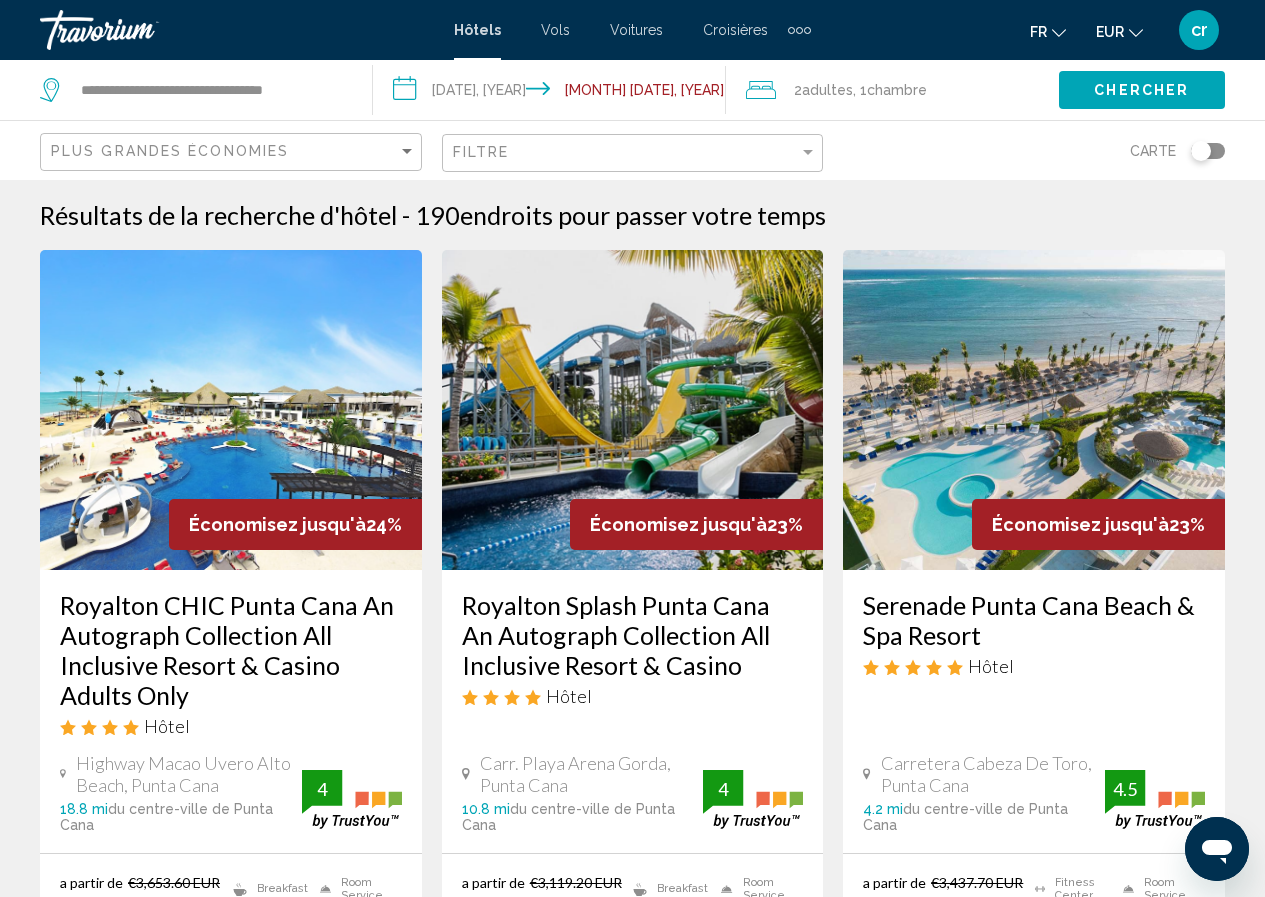 click on "Royalton CHIC Punta Cana An Autograph Collection All Inclusive Resort & Casino Adults Only" at bounding box center (231, 650) 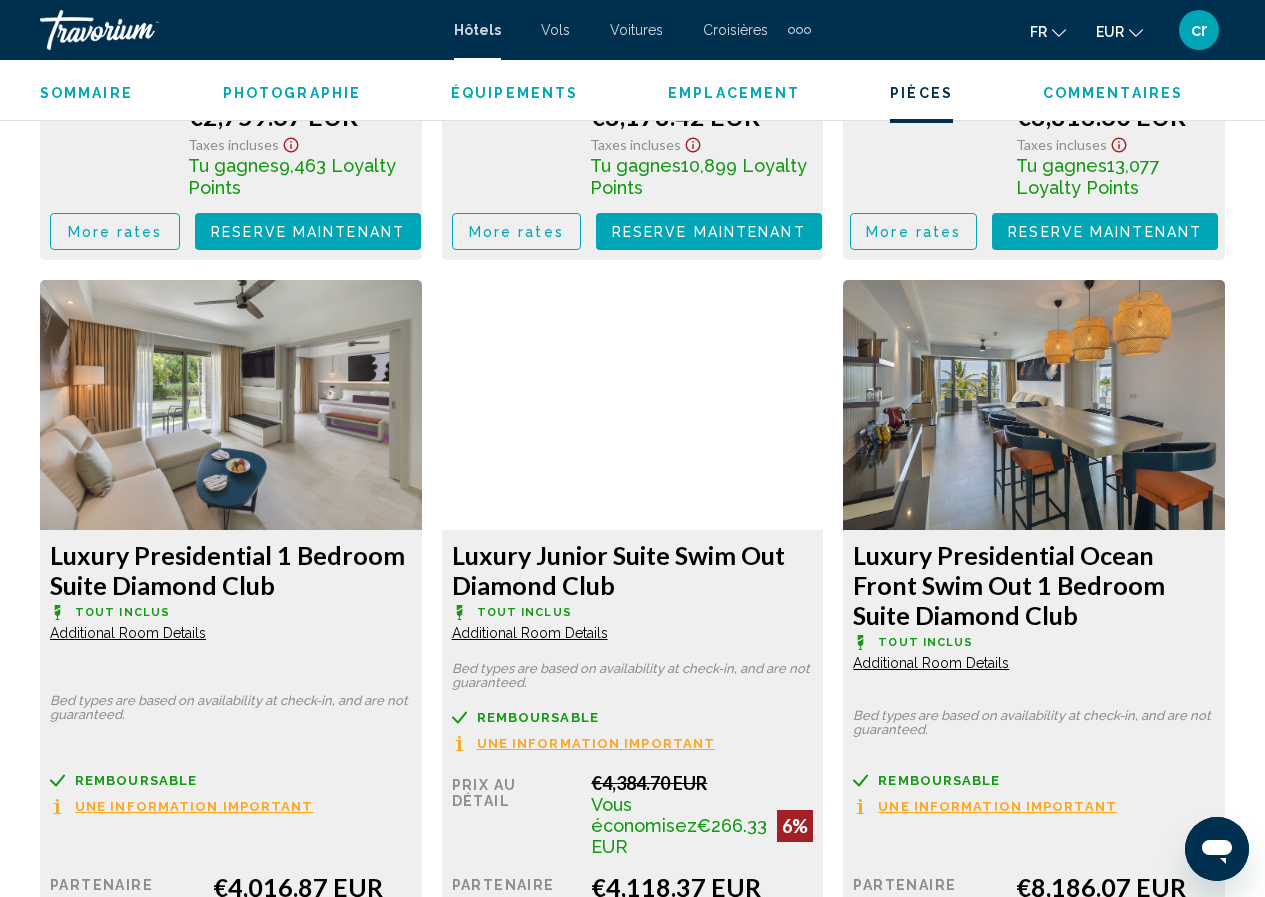 scroll, scrollTop: 3387, scrollLeft: 0, axis: vertical 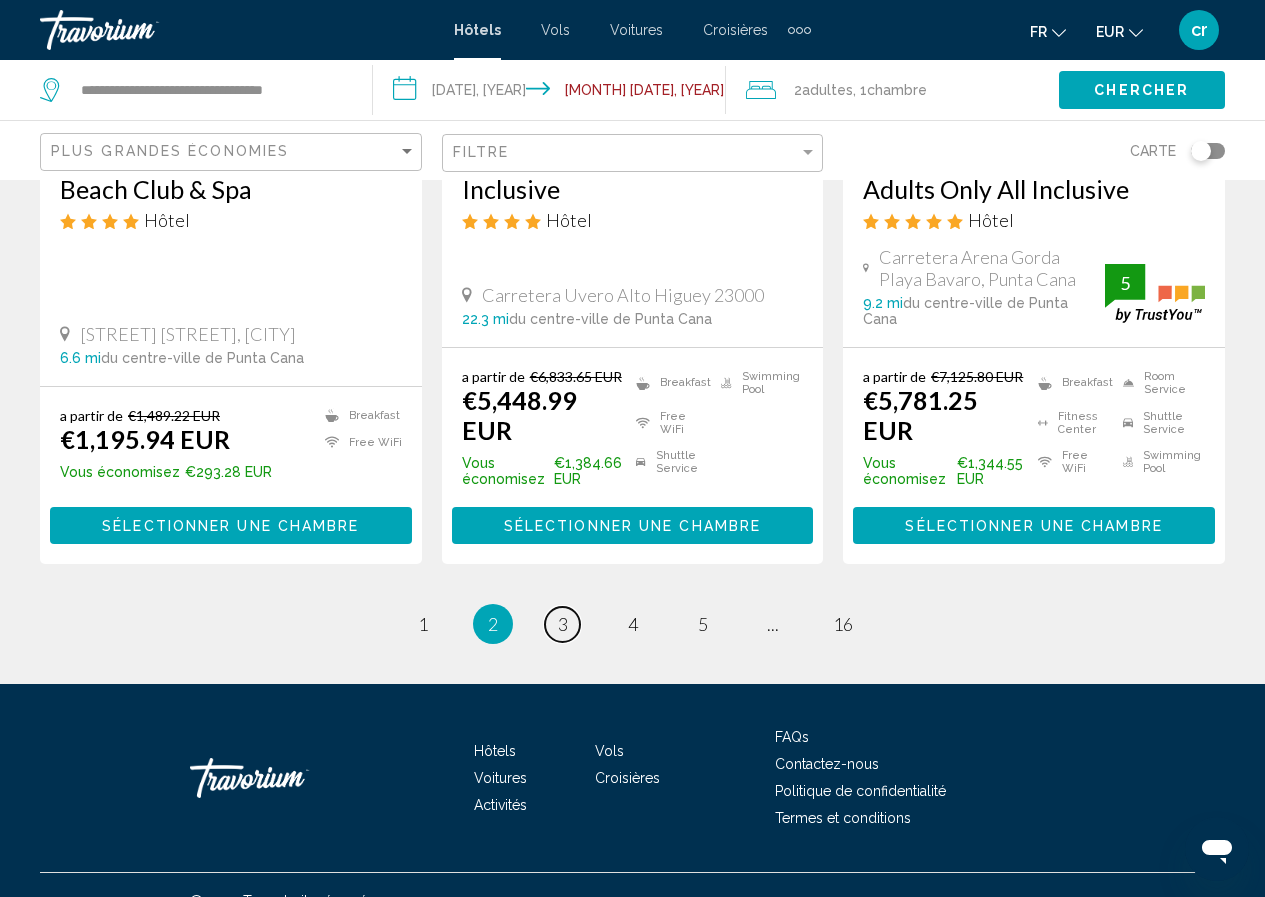 click on "page  3" at bounding box center [562, 624] 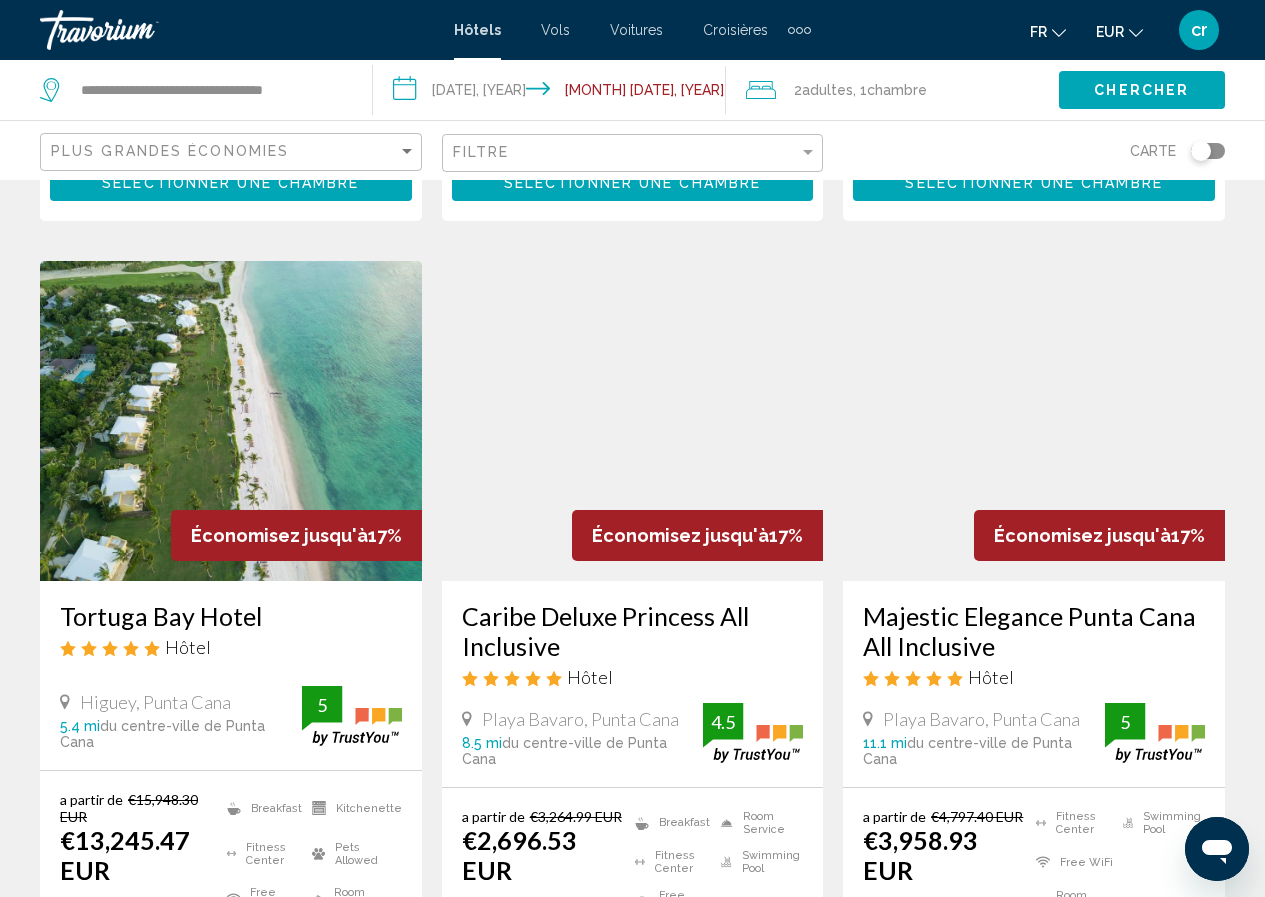 scroll, scrollTop: 800, scrollLeft: 0, axis: vertical 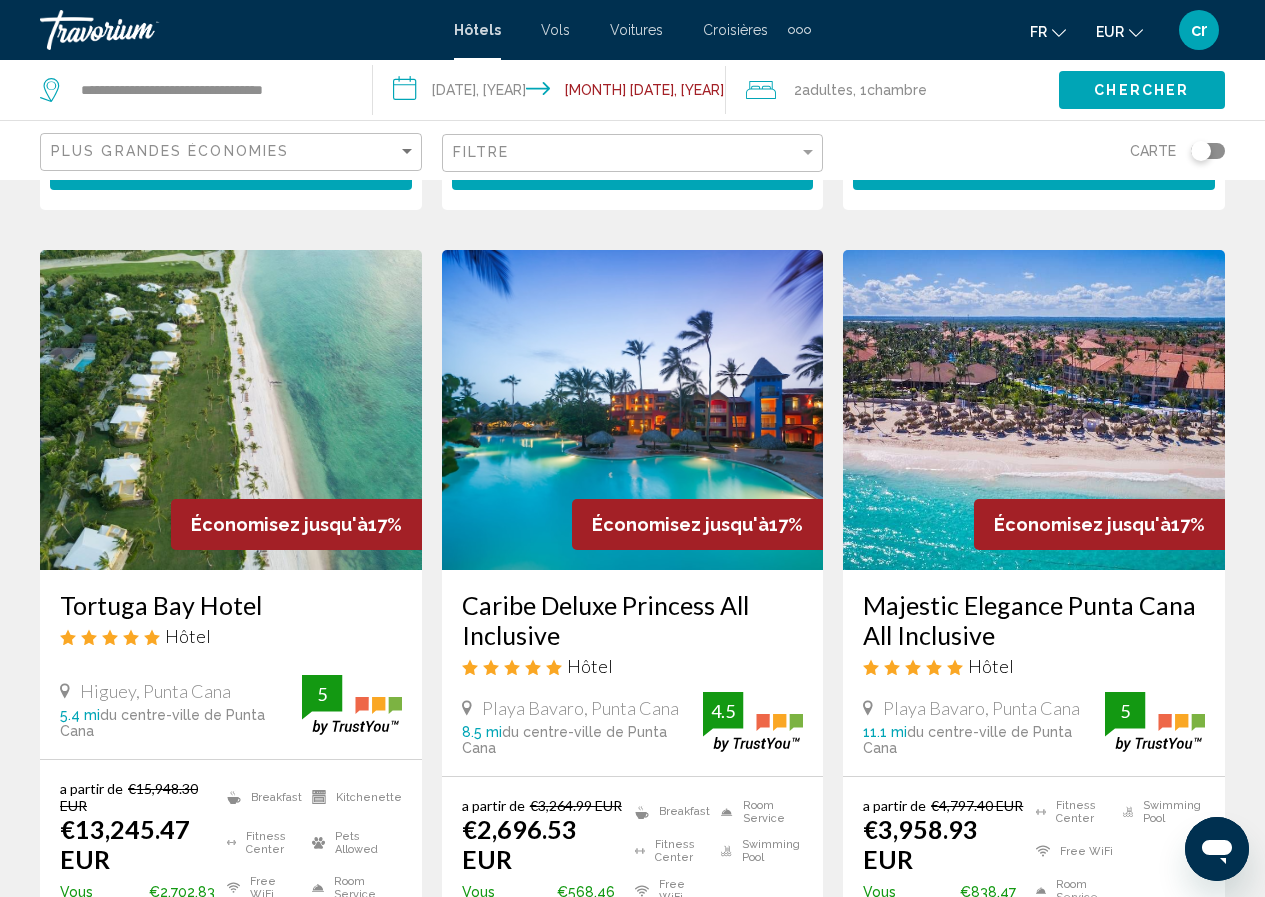 click at bounding box center [231, 410] 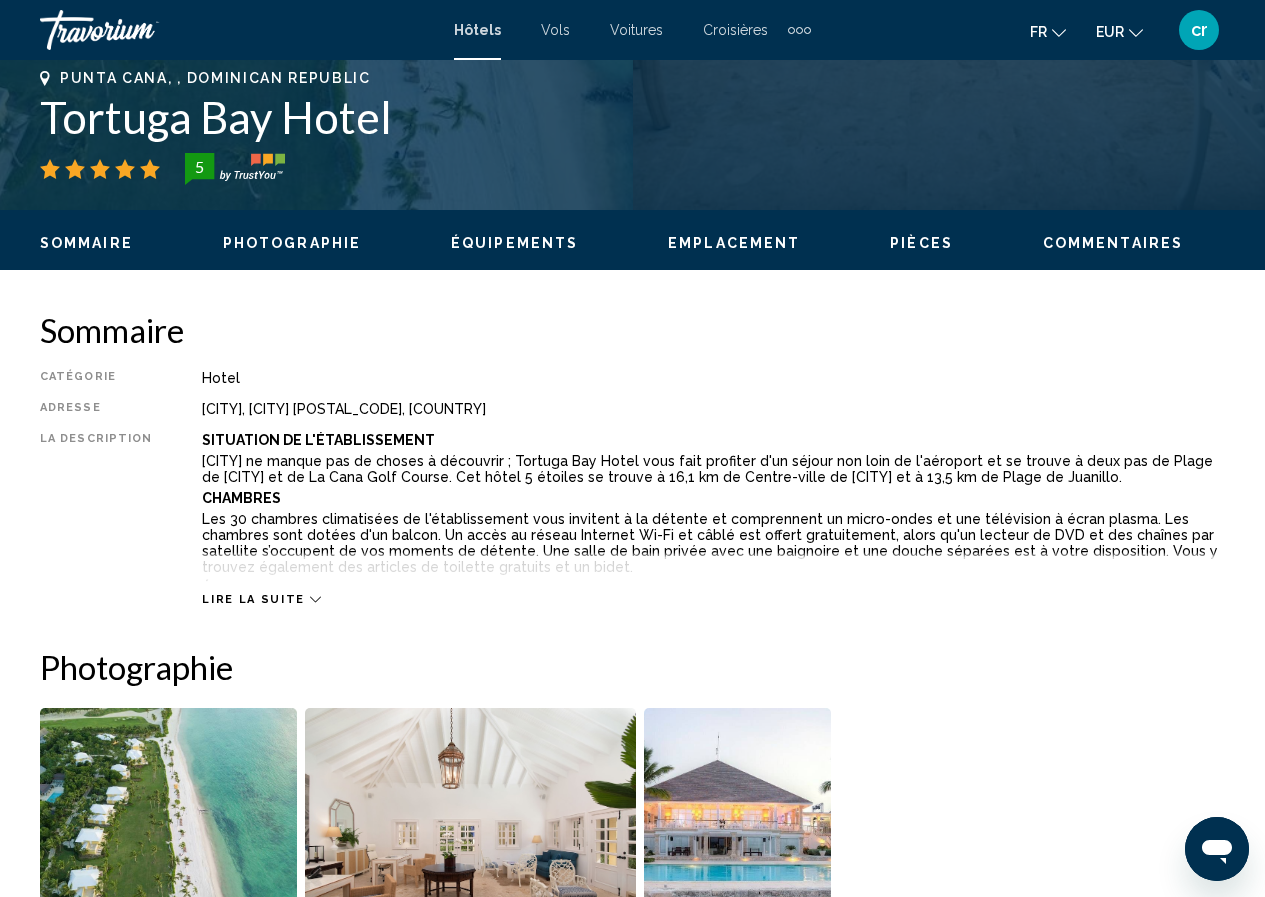 scroll, scrollTop: 86, scrollLeft: 0, axis: vertical 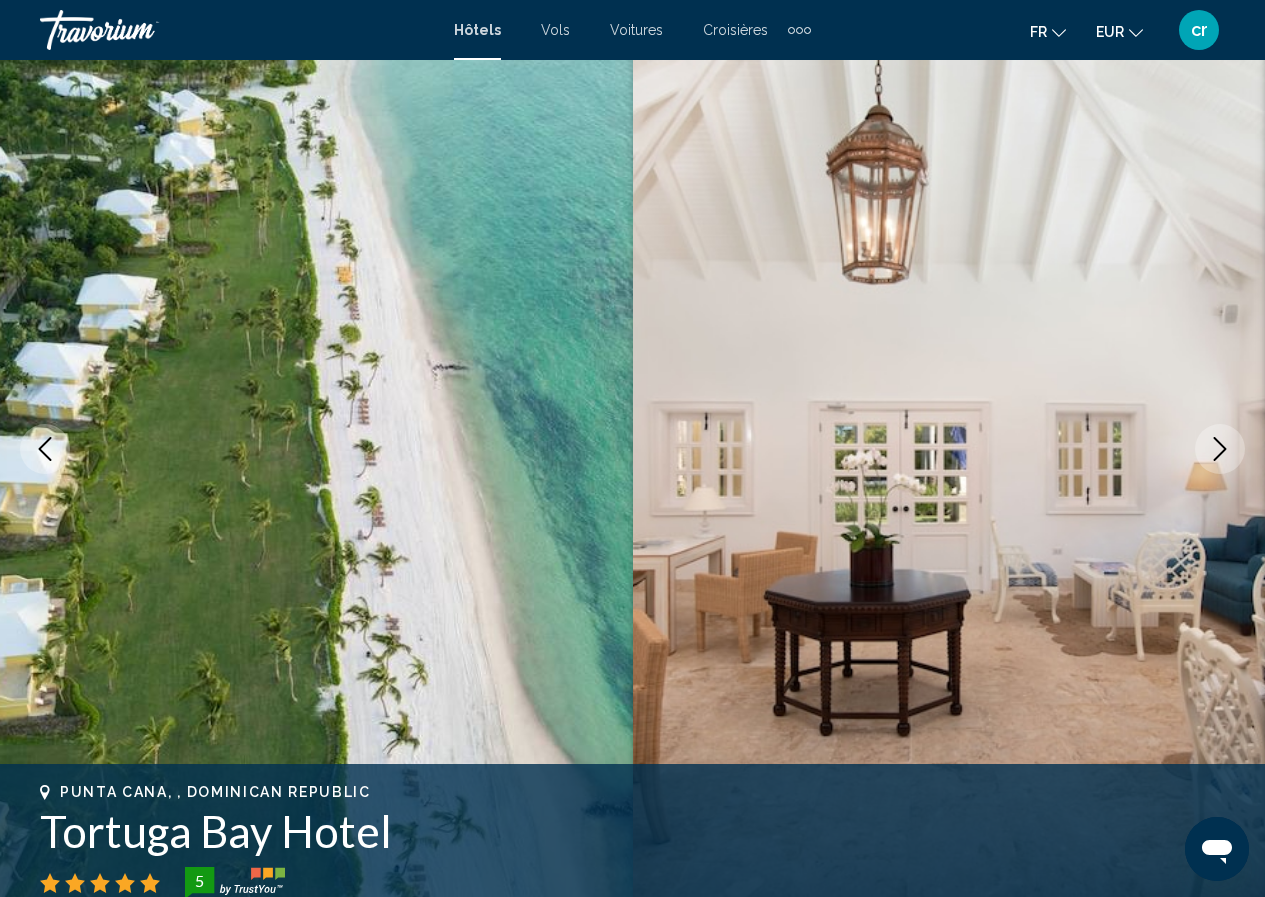 click 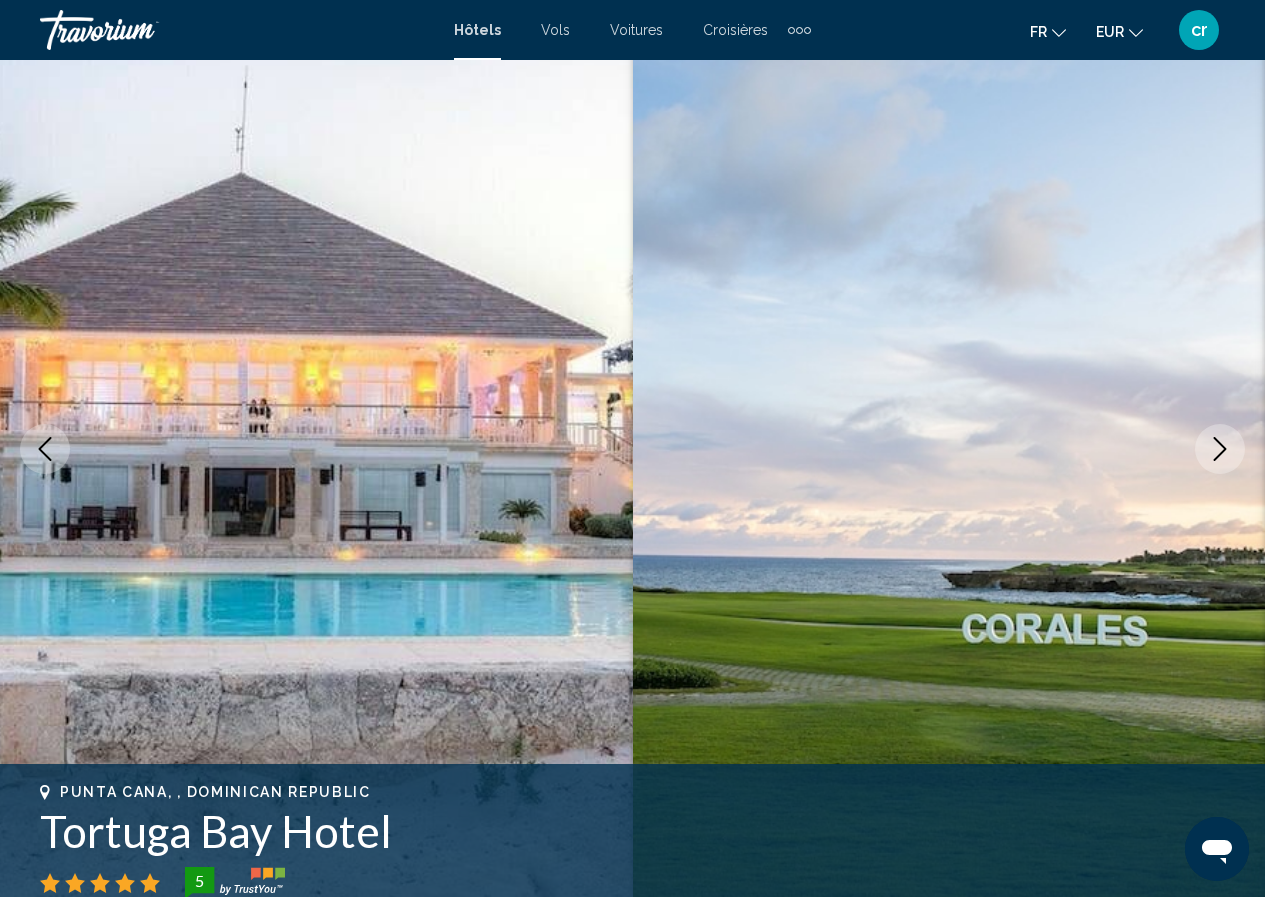 click 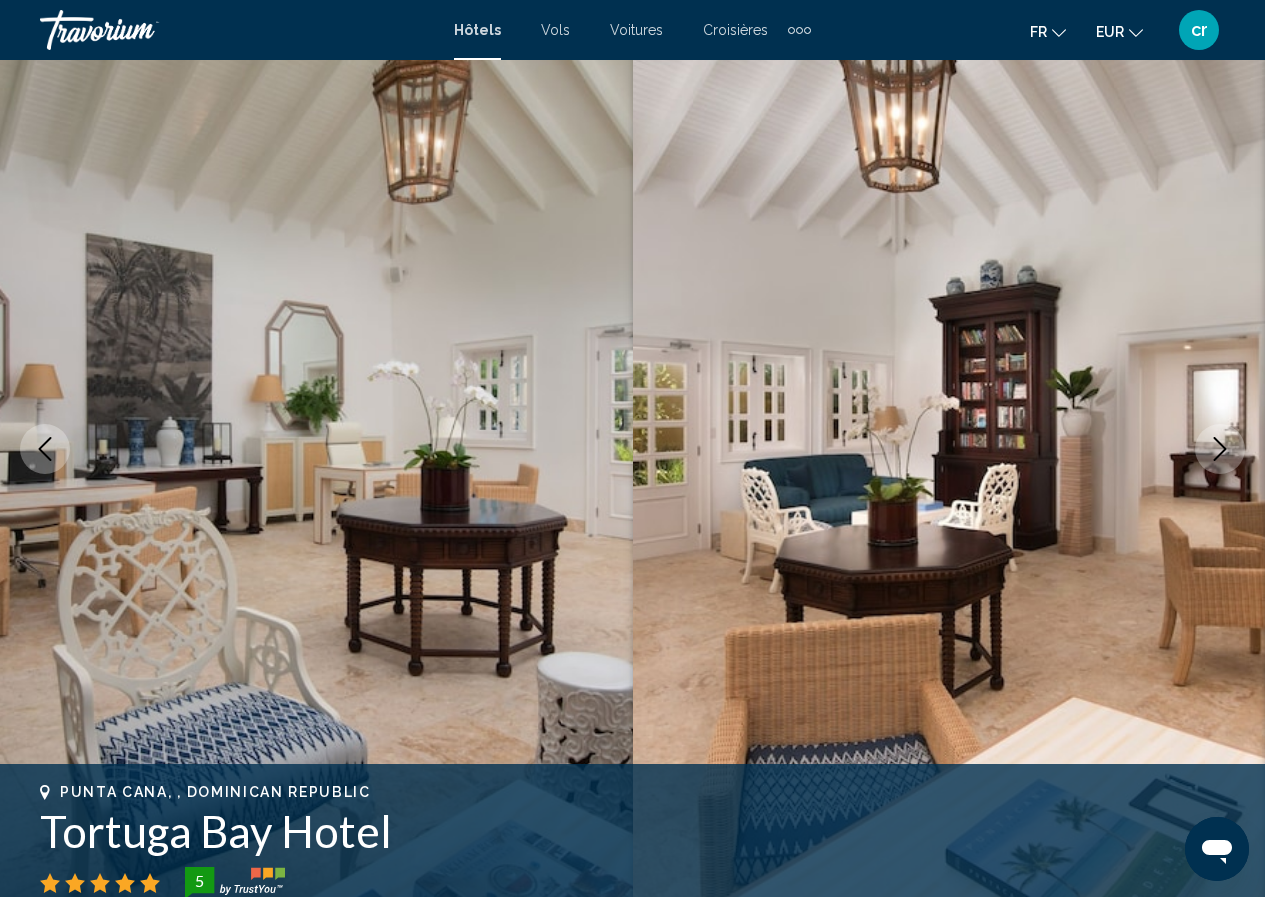 click 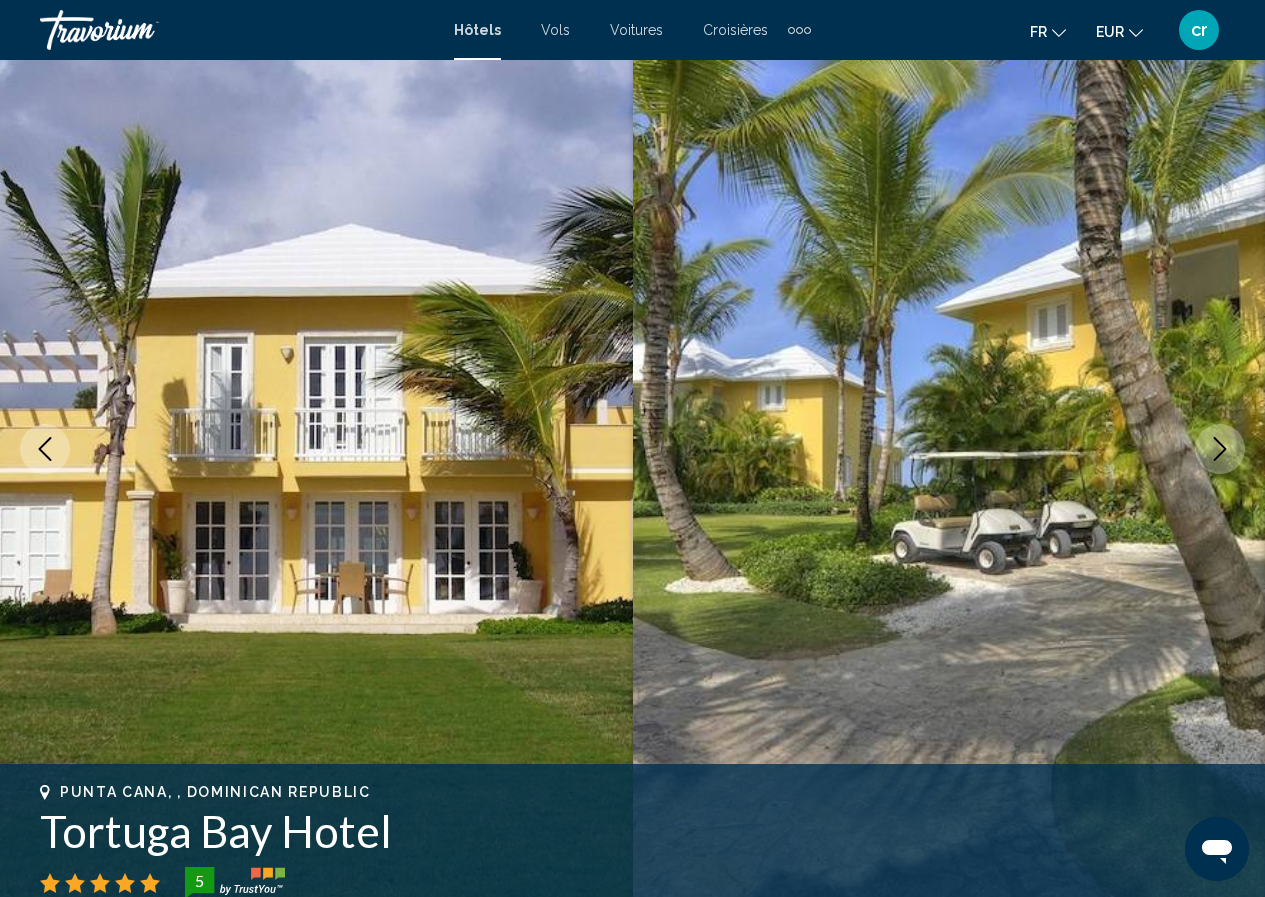 click 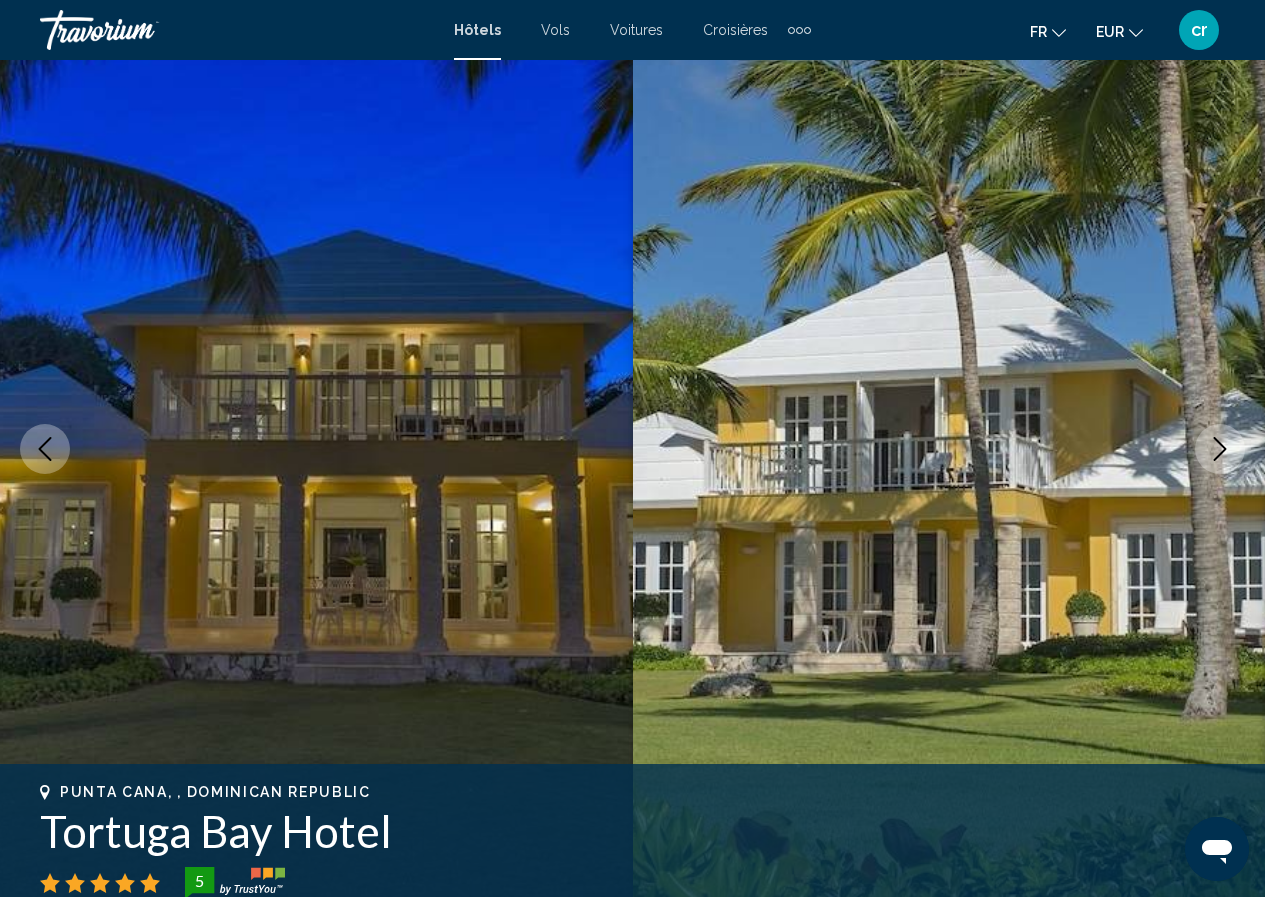 click 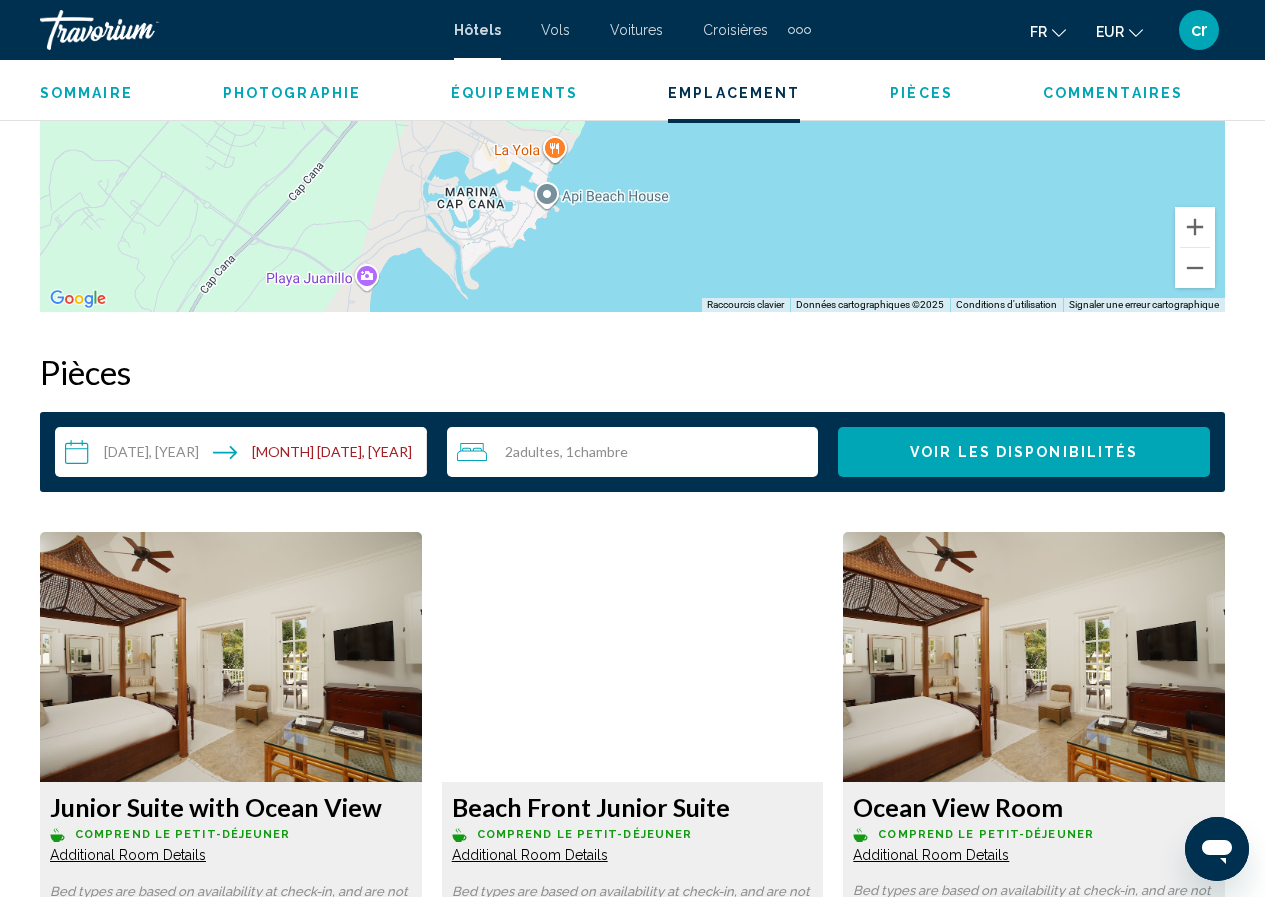 scroll, scrollTop: 3086, scrollLeft: 0, axis: vertical 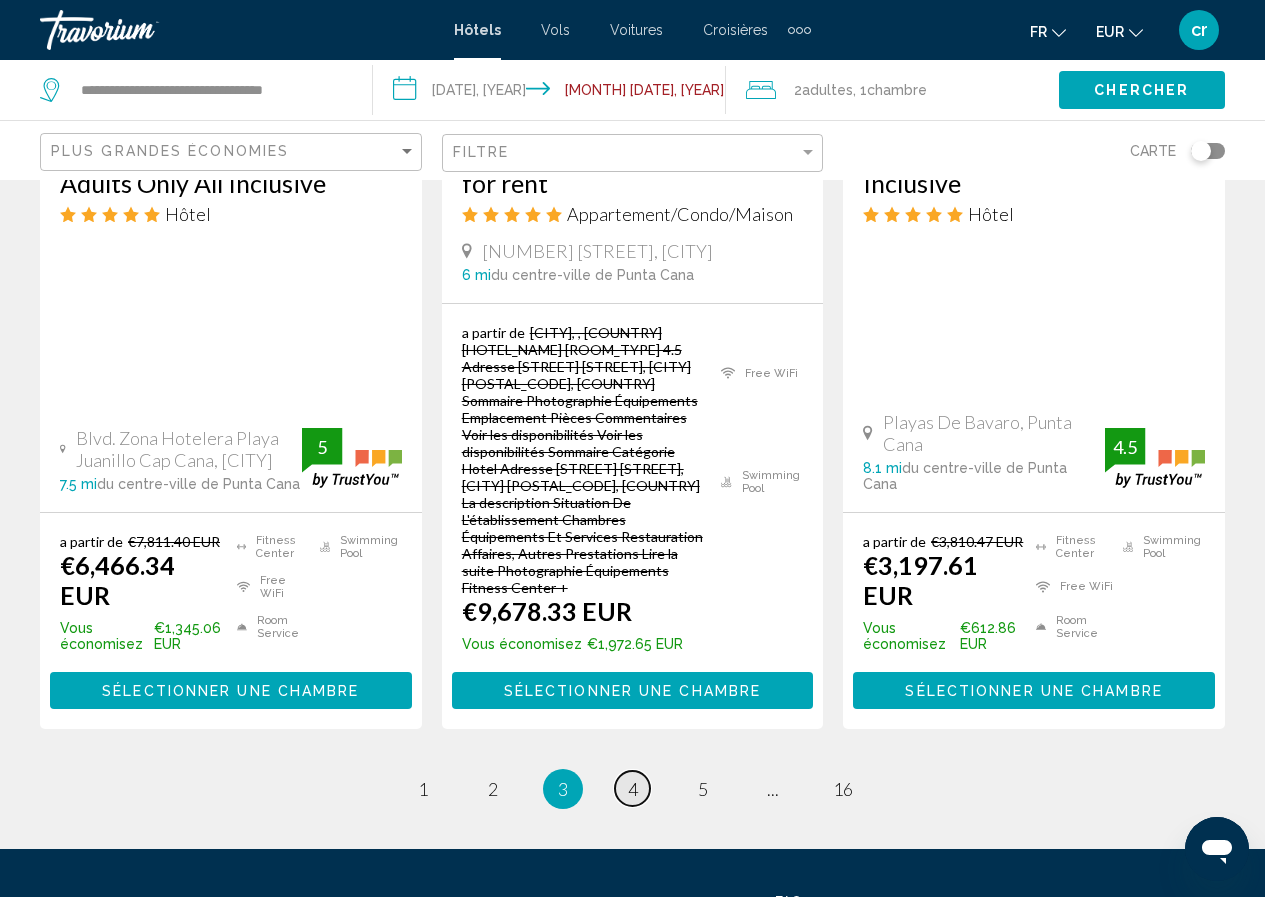 click on "4" at bounding box center [633, 789] 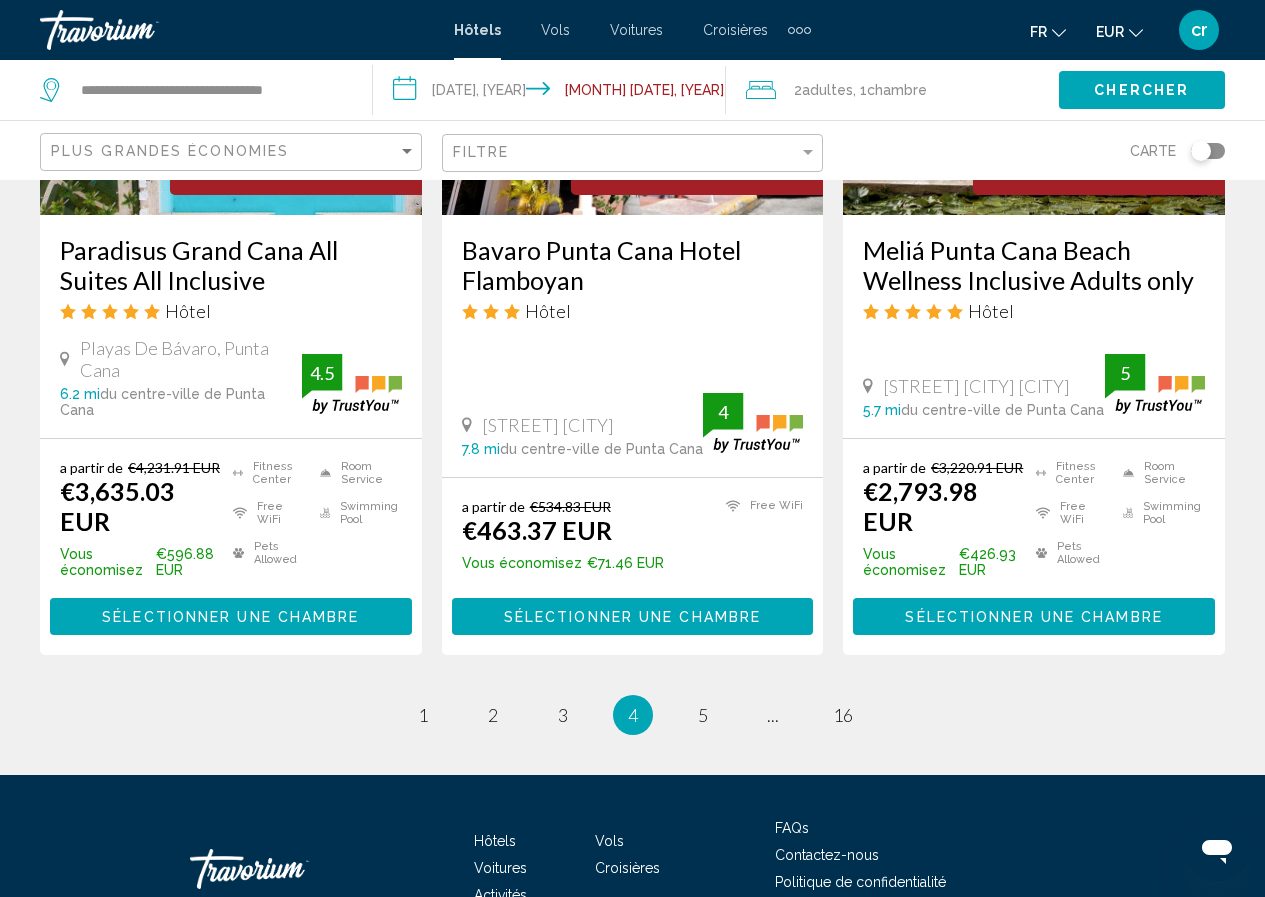 scroll, scrollTop: 2851, scrollLeft: 0, axis: vertical 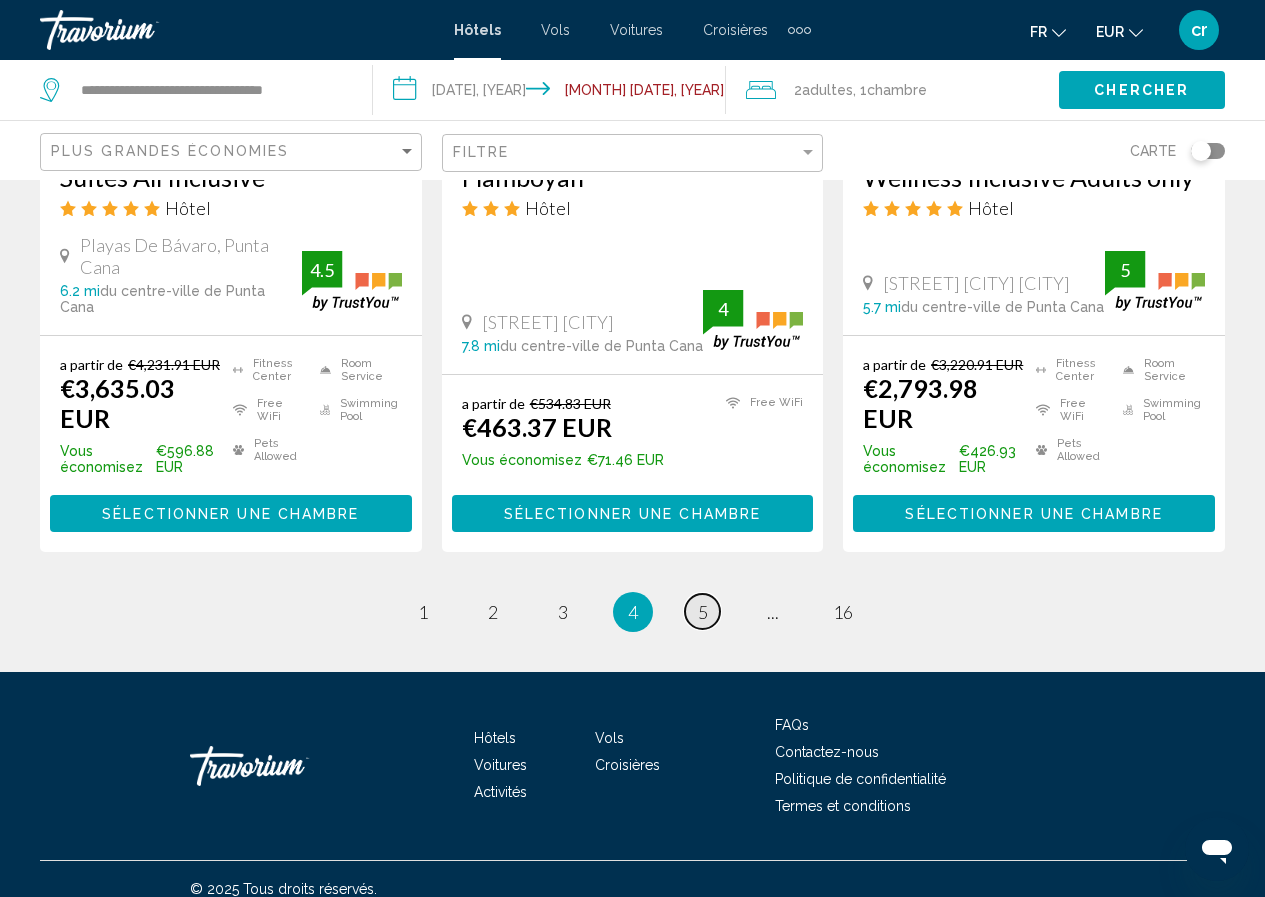 click on "page  5" at bounding box center [702, 611] 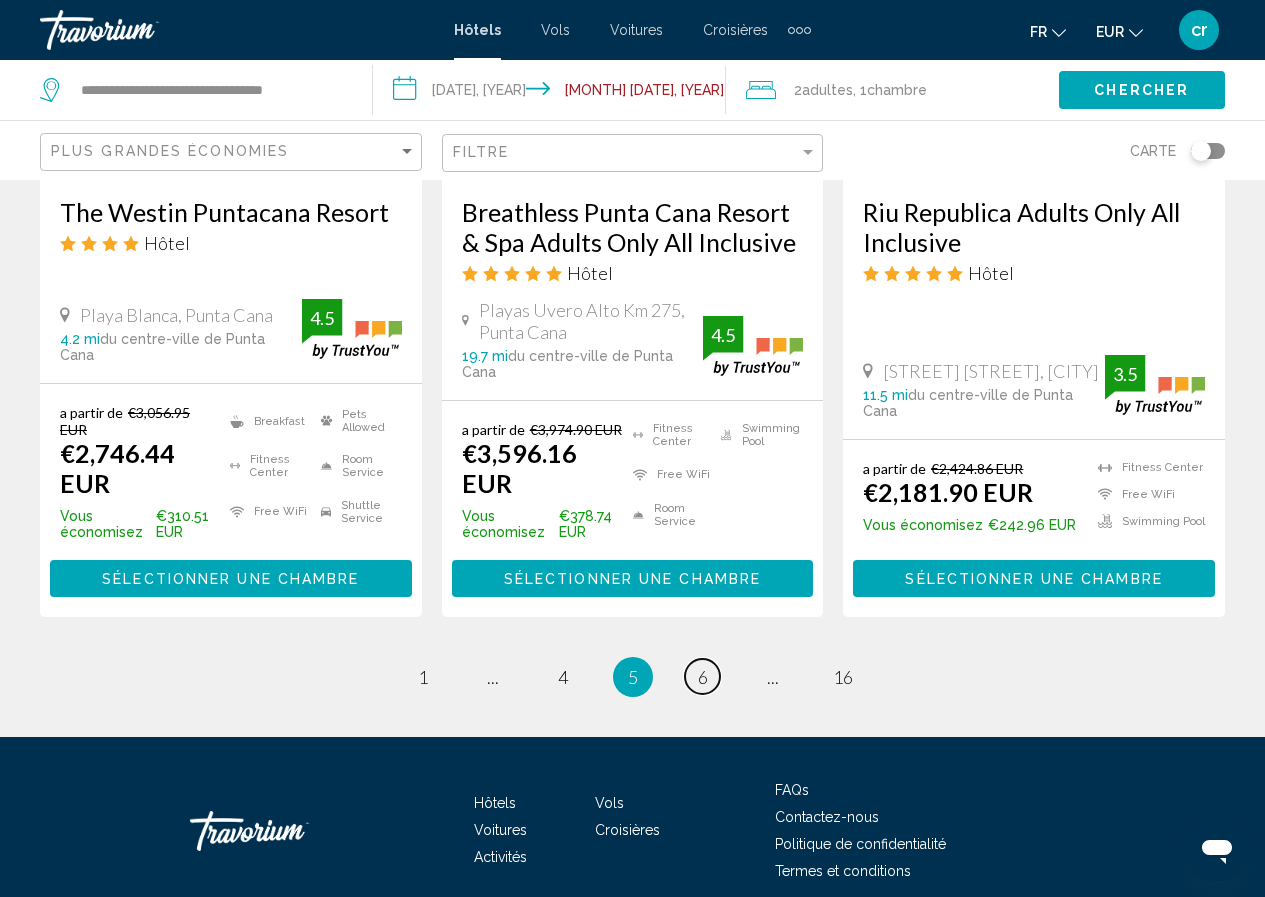 scroll, scrollTop: 2600, scrollLeft: 0, axis: vertical 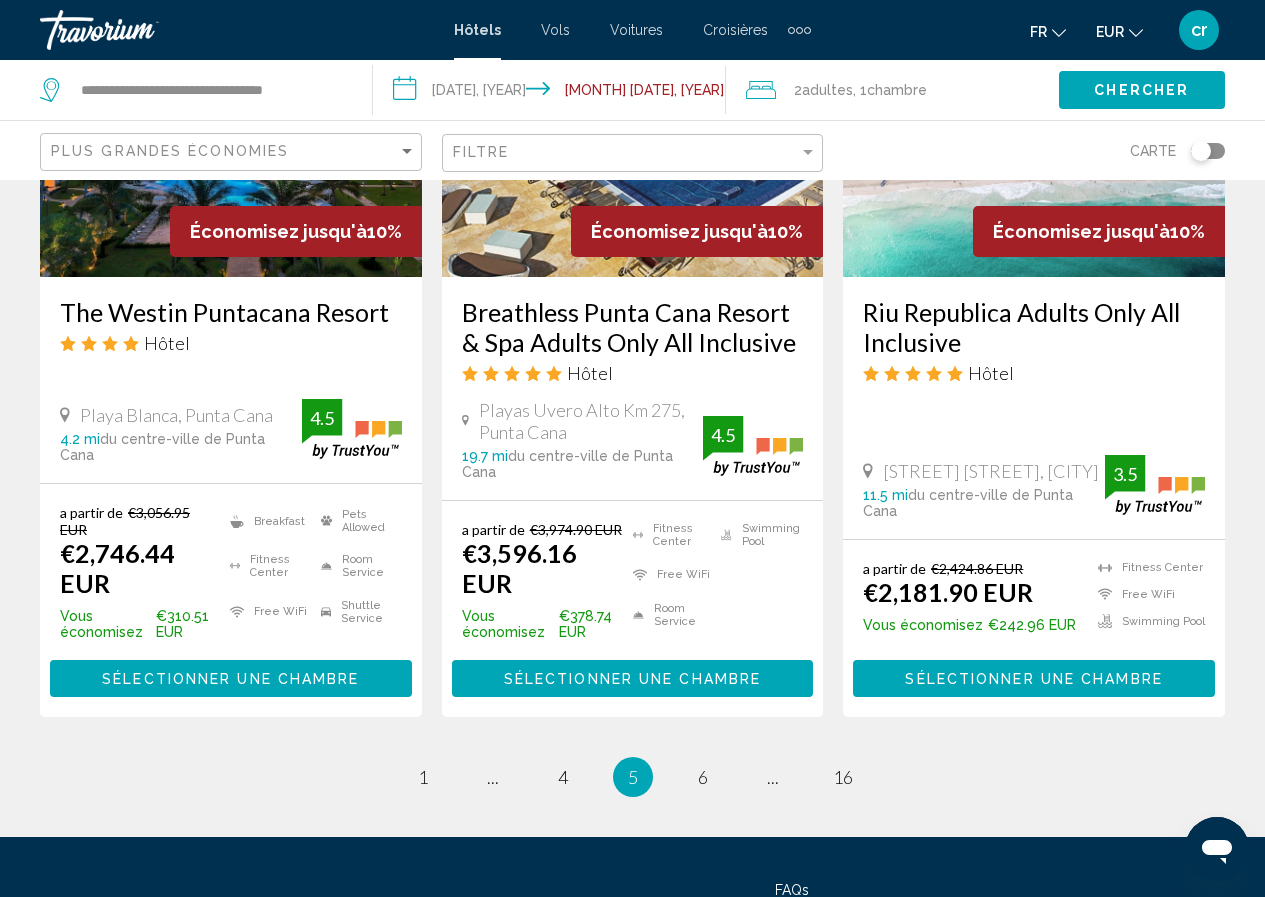 click on "Riu Republica Adults Only All Inclusive" at bounding box center [1034, 327] 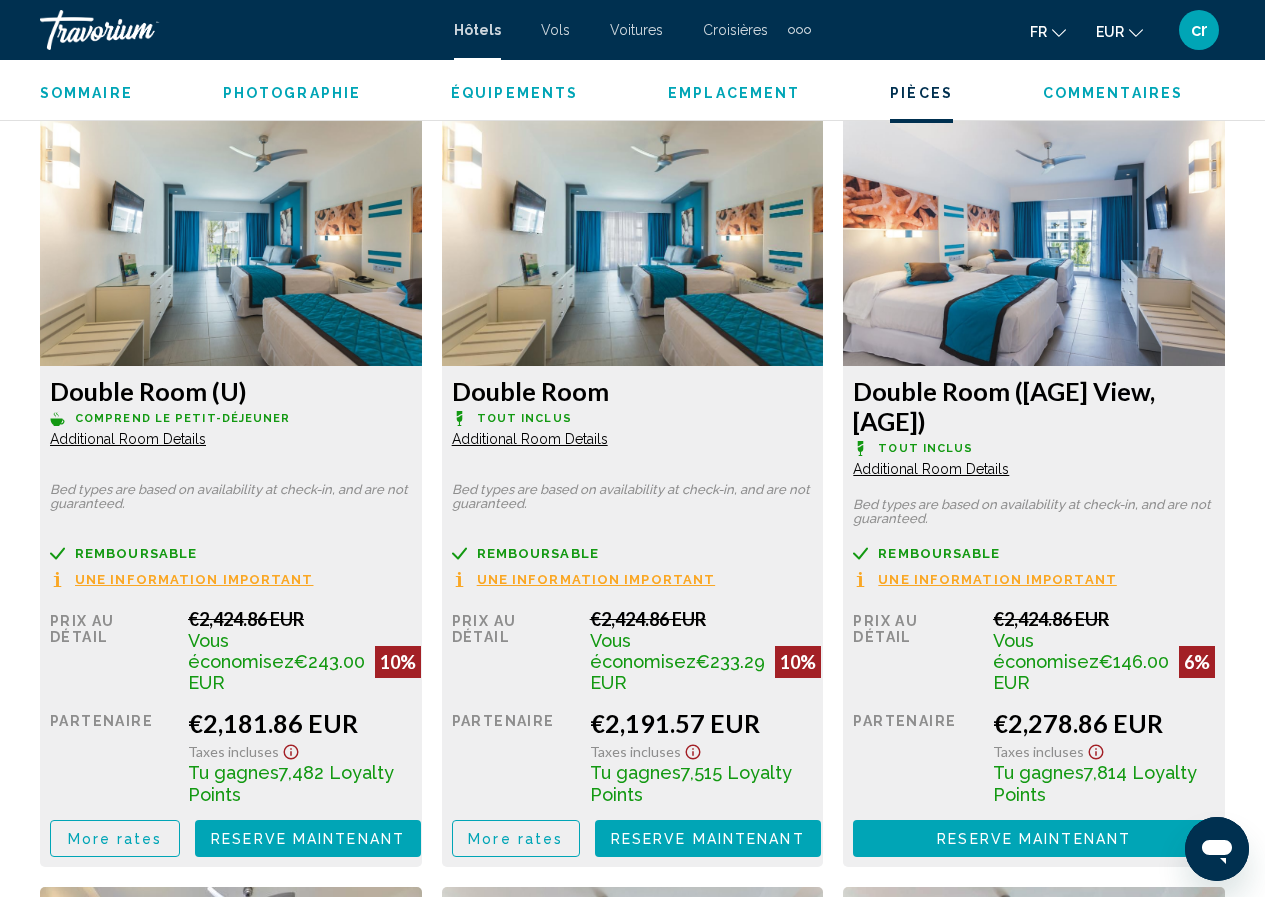scroll, scrollTop: 3087, scrollLeft: 0, axis: vertical 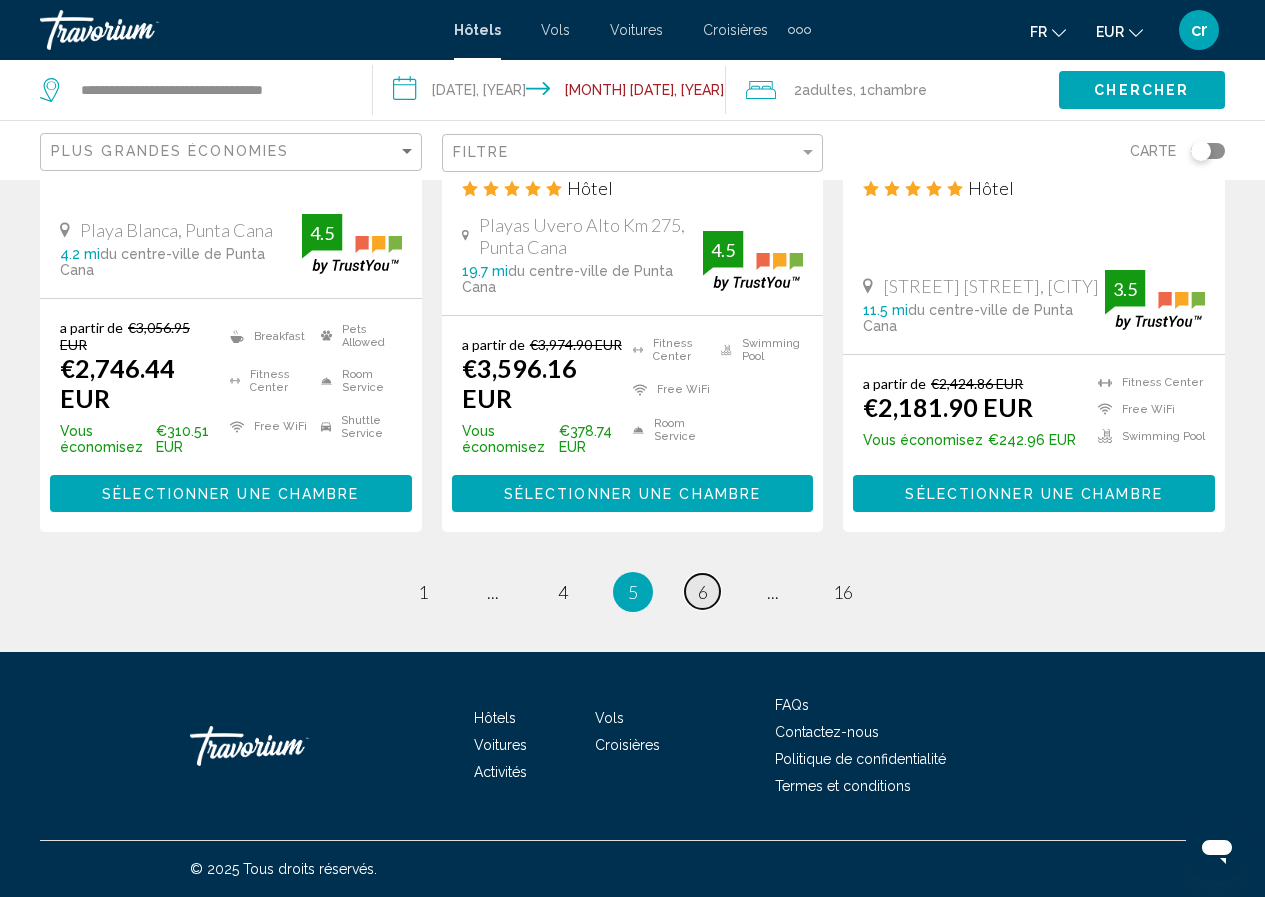 click on "page  6" at bounding box center [702, 591] 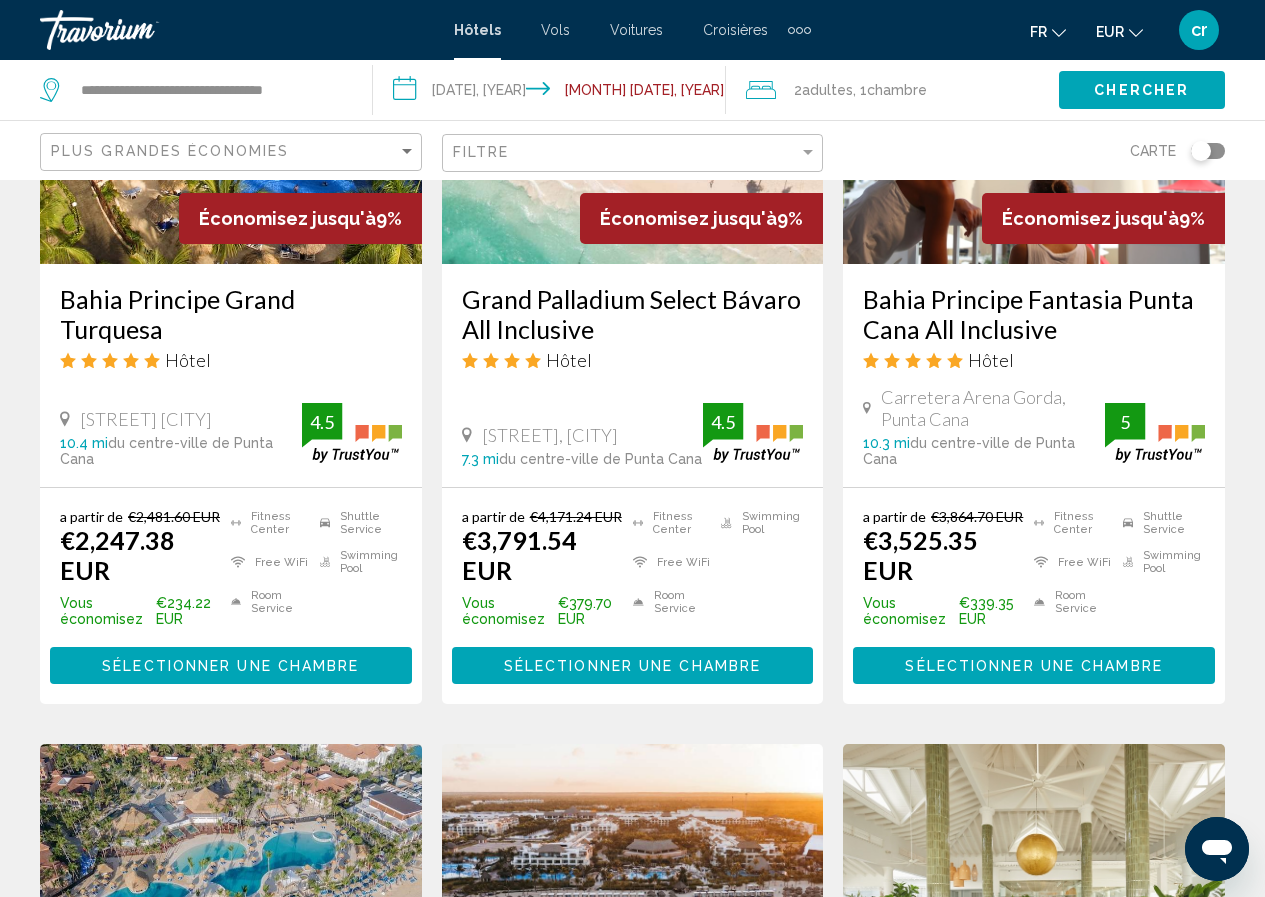 scroll, scrollTop: 2800, scrollLeft: 0, axis: vertical 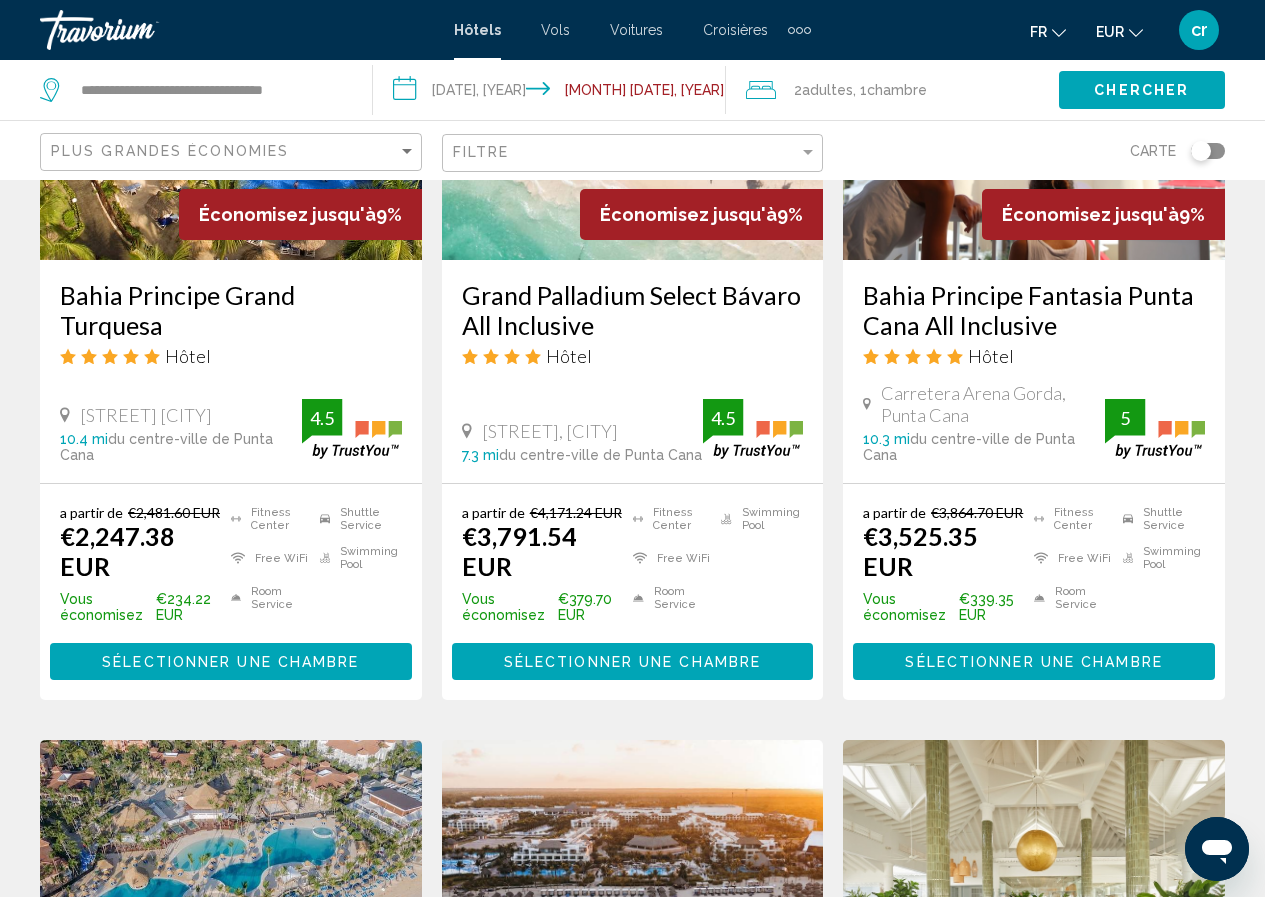 click on "page  7" at bounding box center [703, 1612] 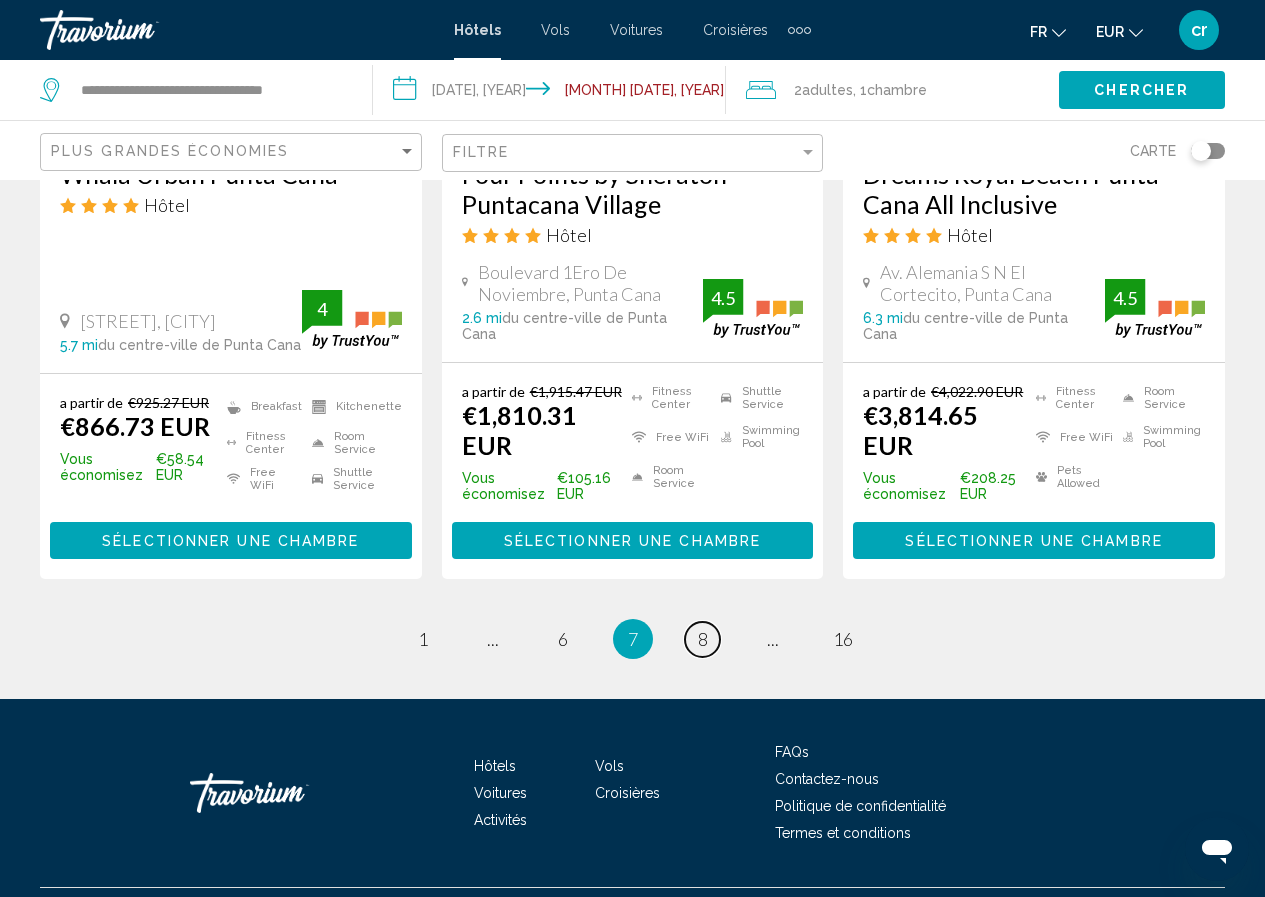 scroll, scrollTop: 2800, scrollLeft: 0, axis: vertical 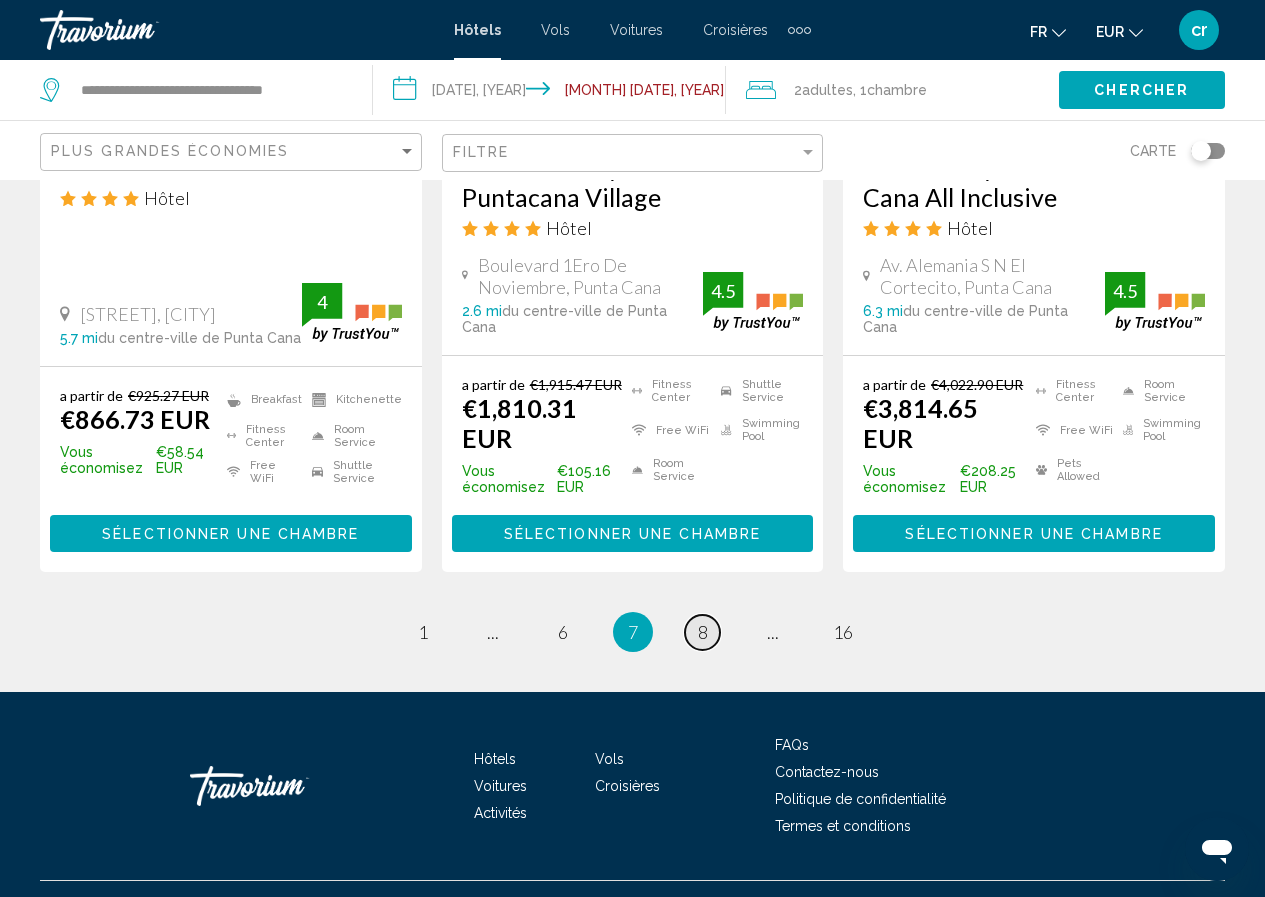 click on "page  8" at bounding box center [702, 632] 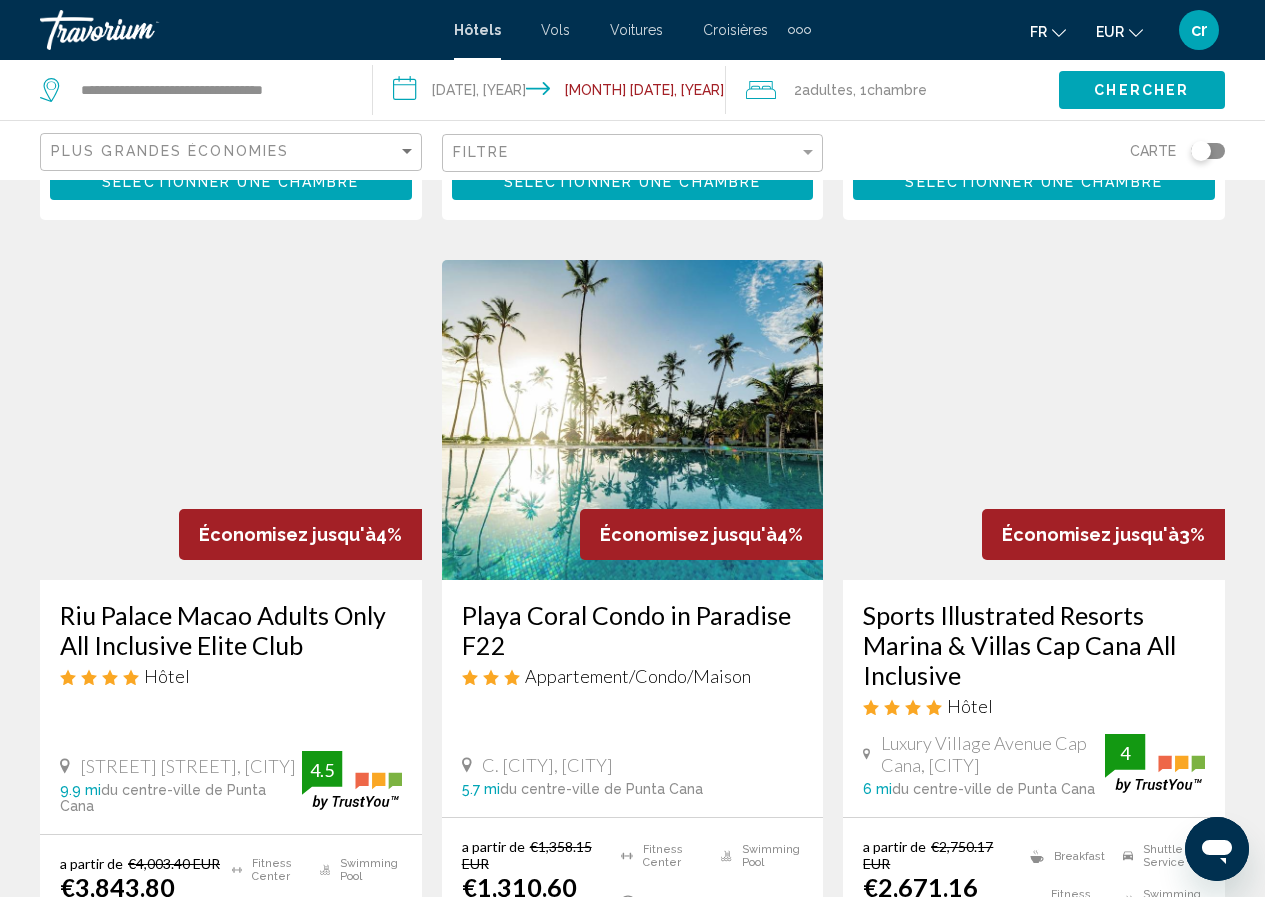 scroll, scrollTop: 800, scrollLeft: 0, axis: vertical 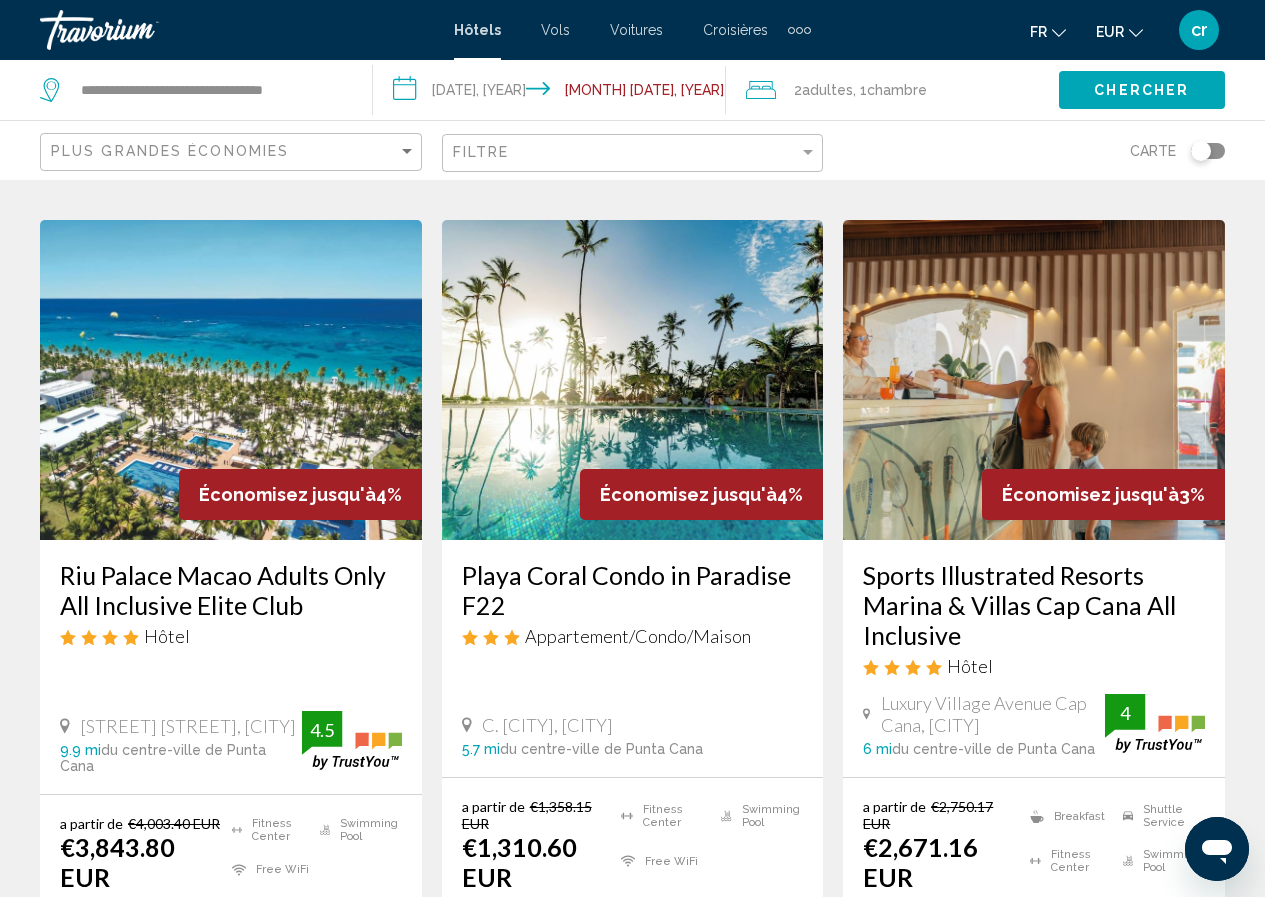 drag, startPoint x: 140, startPoint y: 569, endPoint x: 92, endPoint y: 557, distance: 49.47727 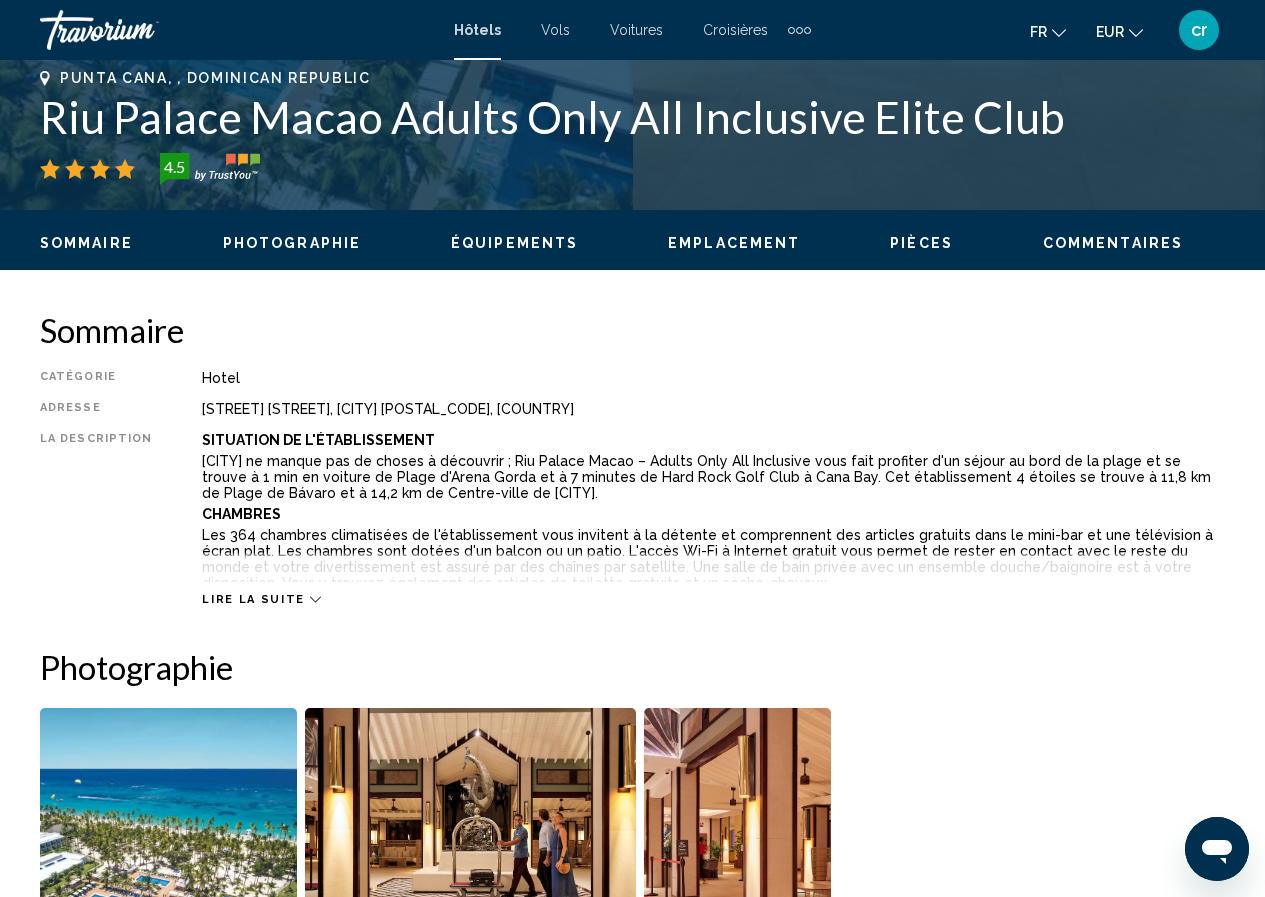 scroll, scrollTop: 87, scrollLeft: 0, axis: vertical 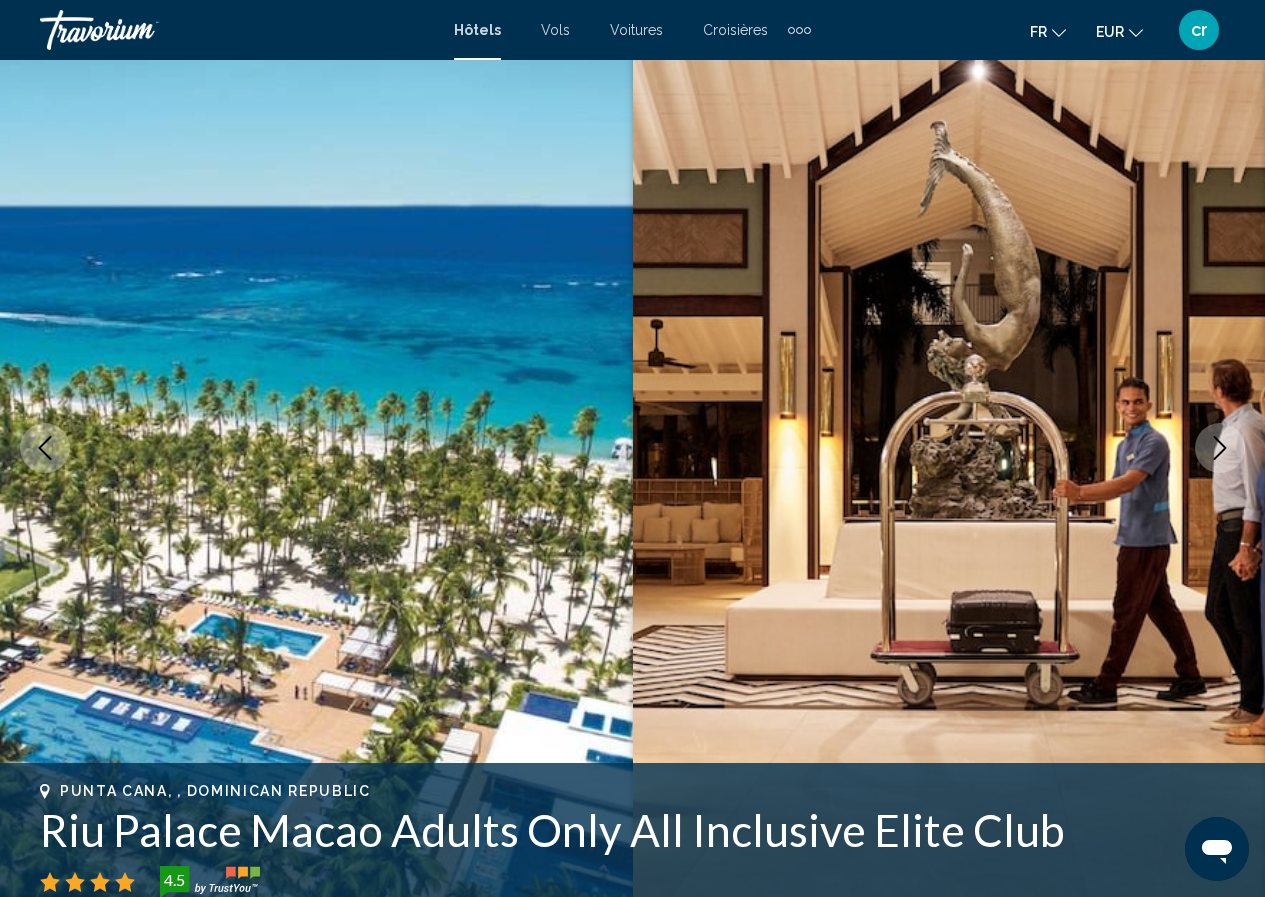 click at bounding box center [949, 448] 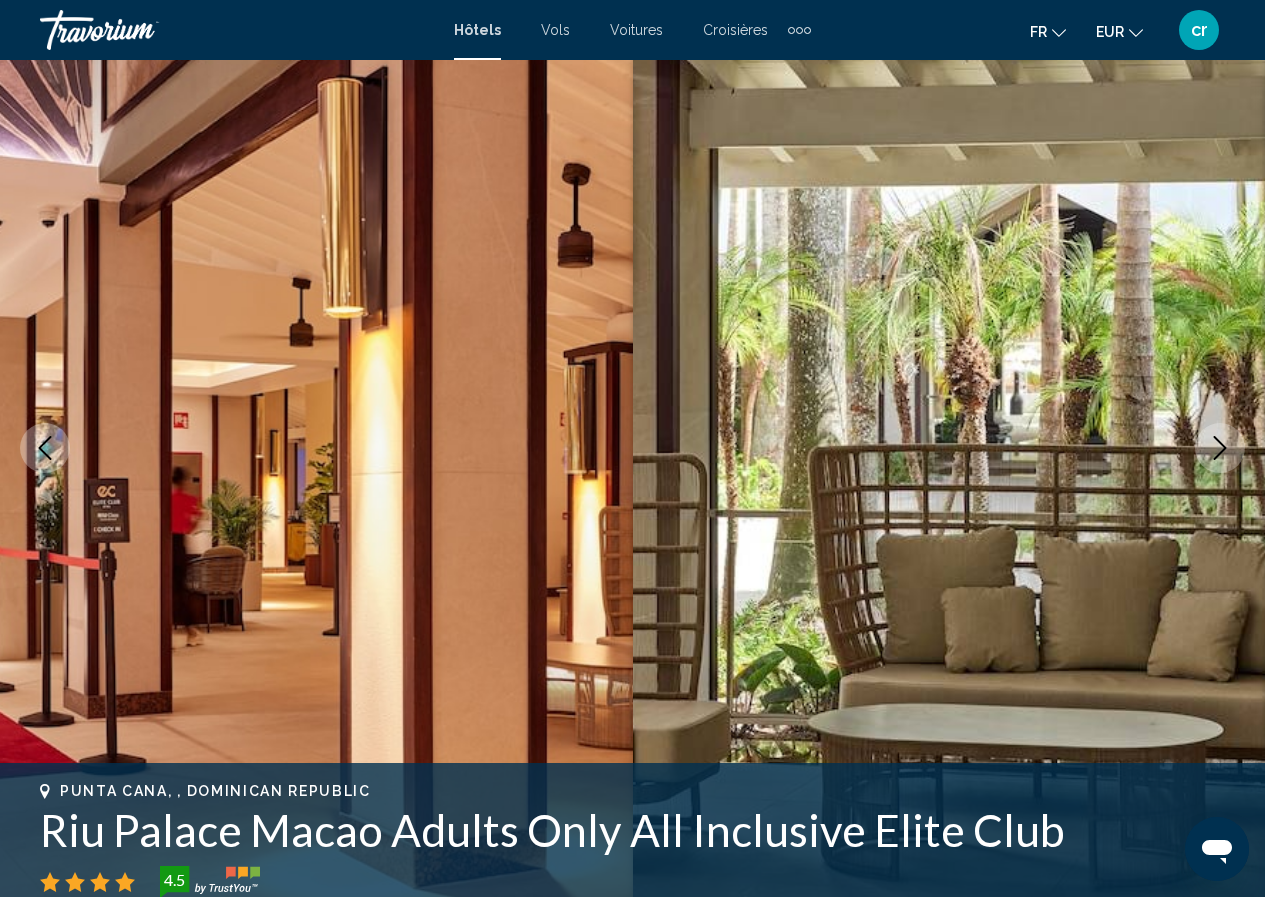 click 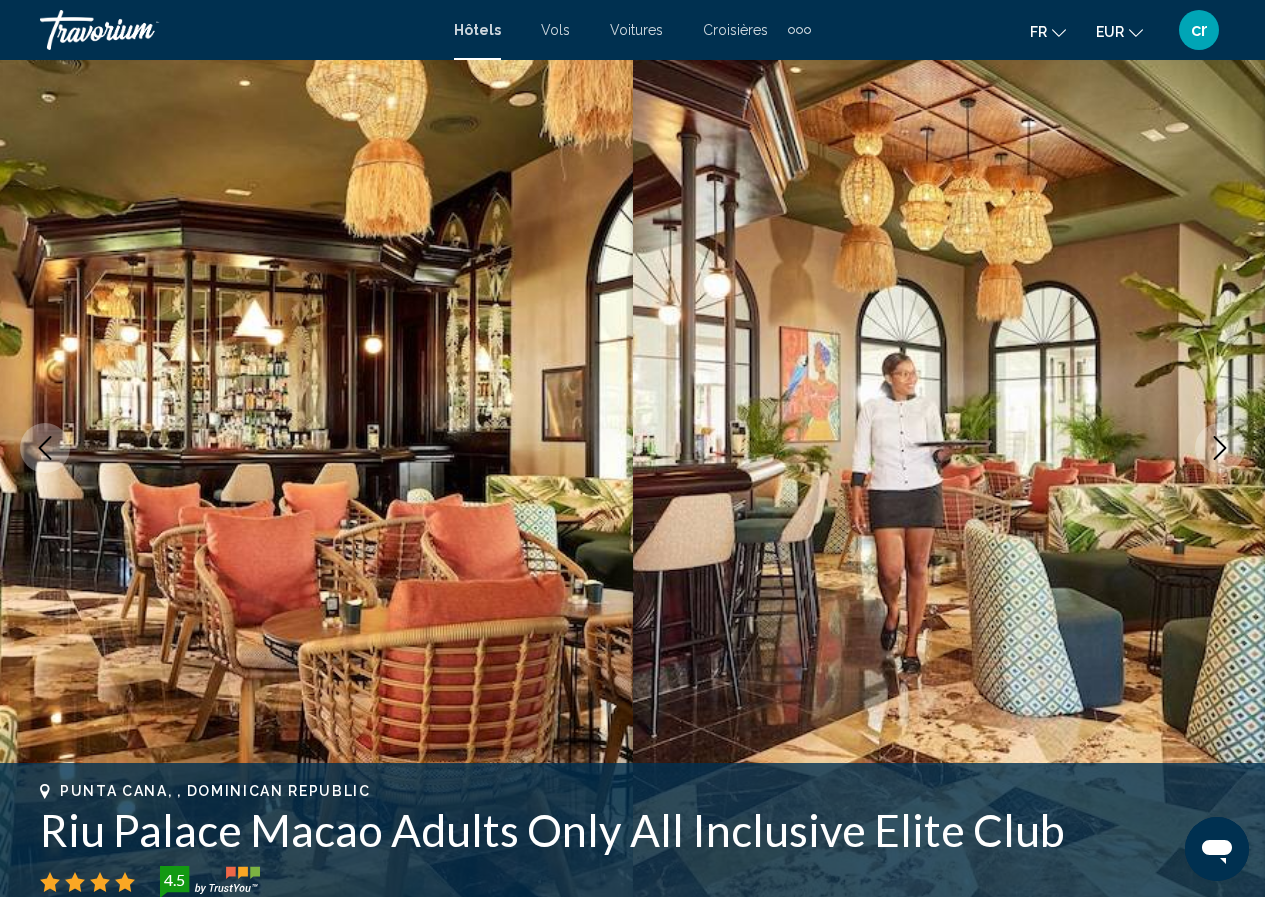 click 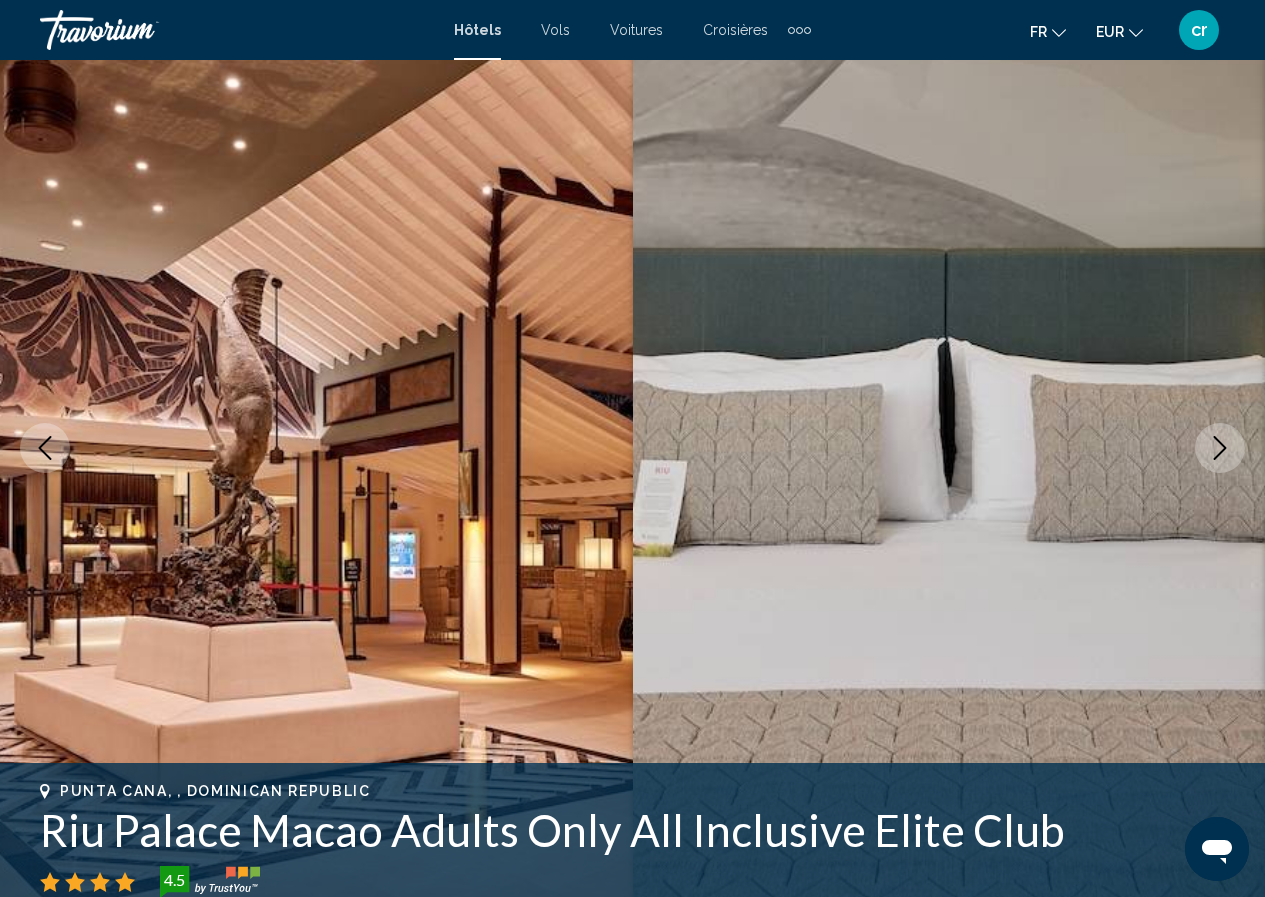 click 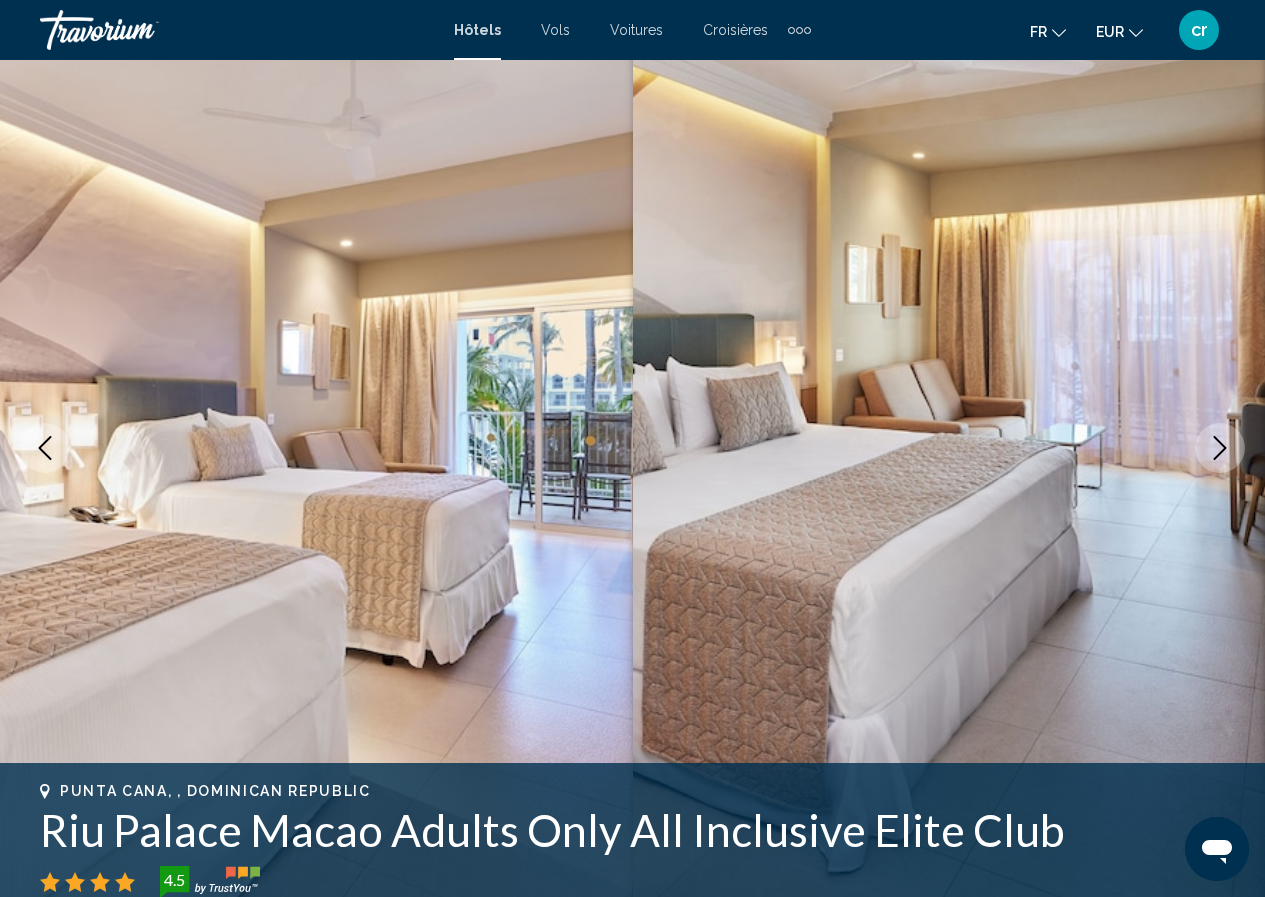 click 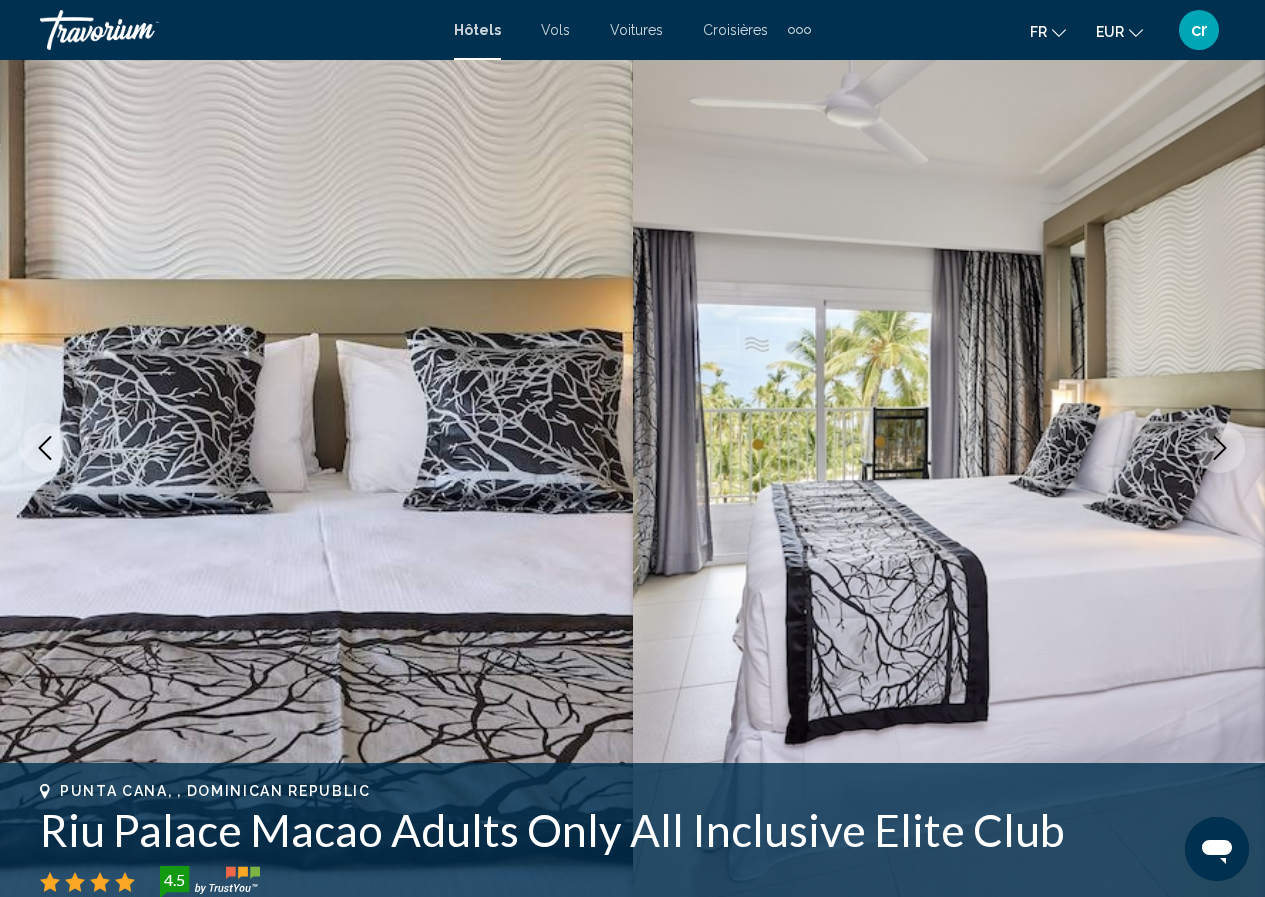 click 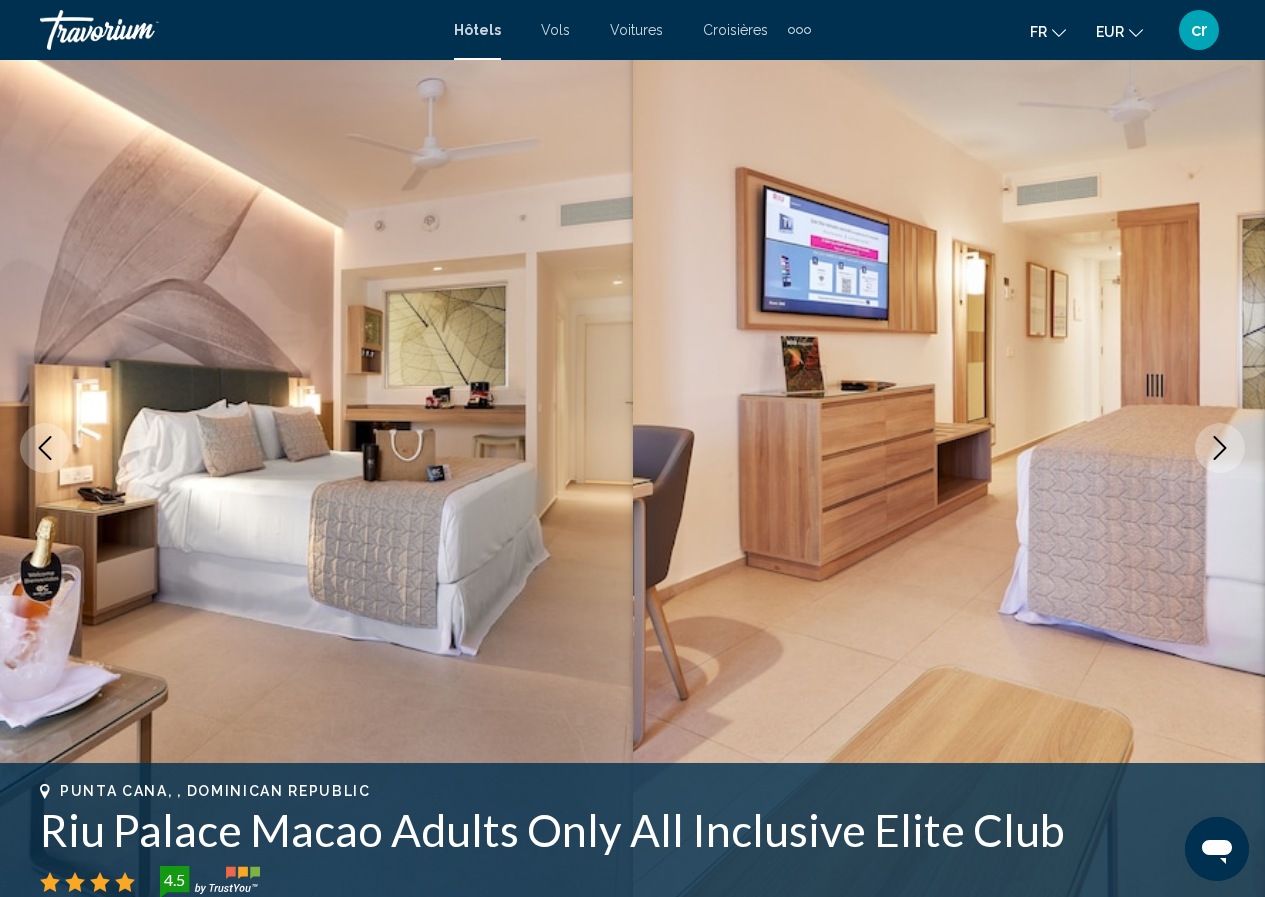 click 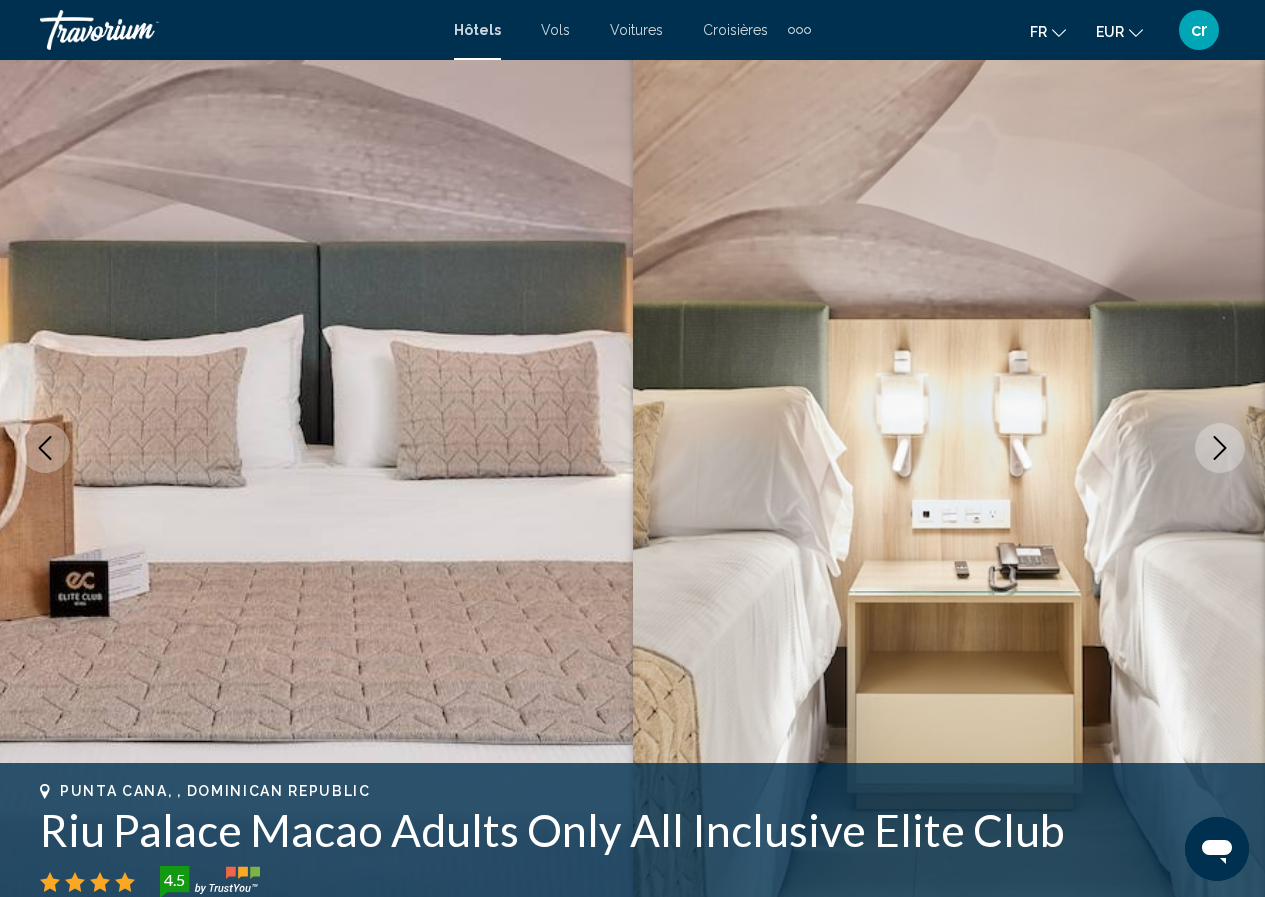 click 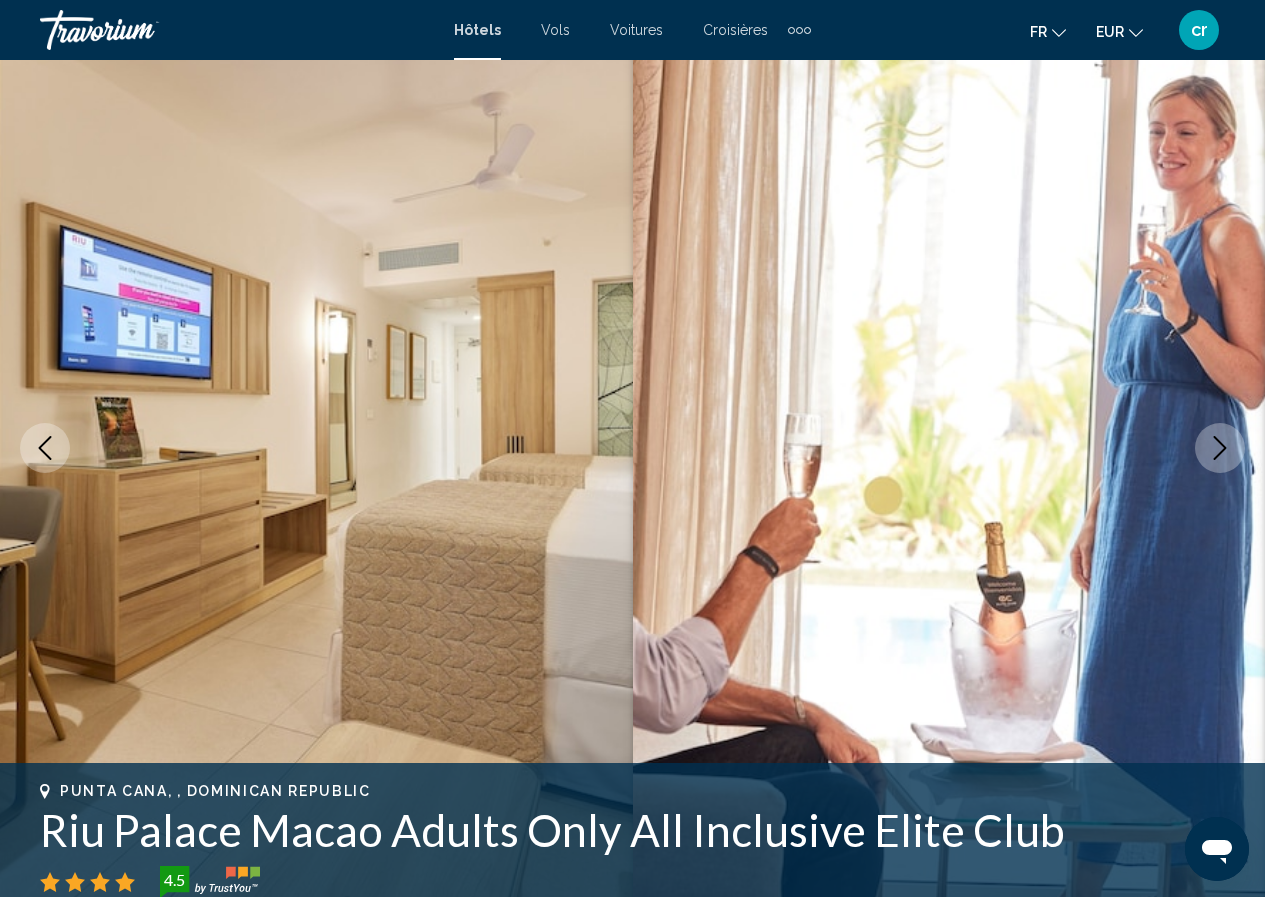 click 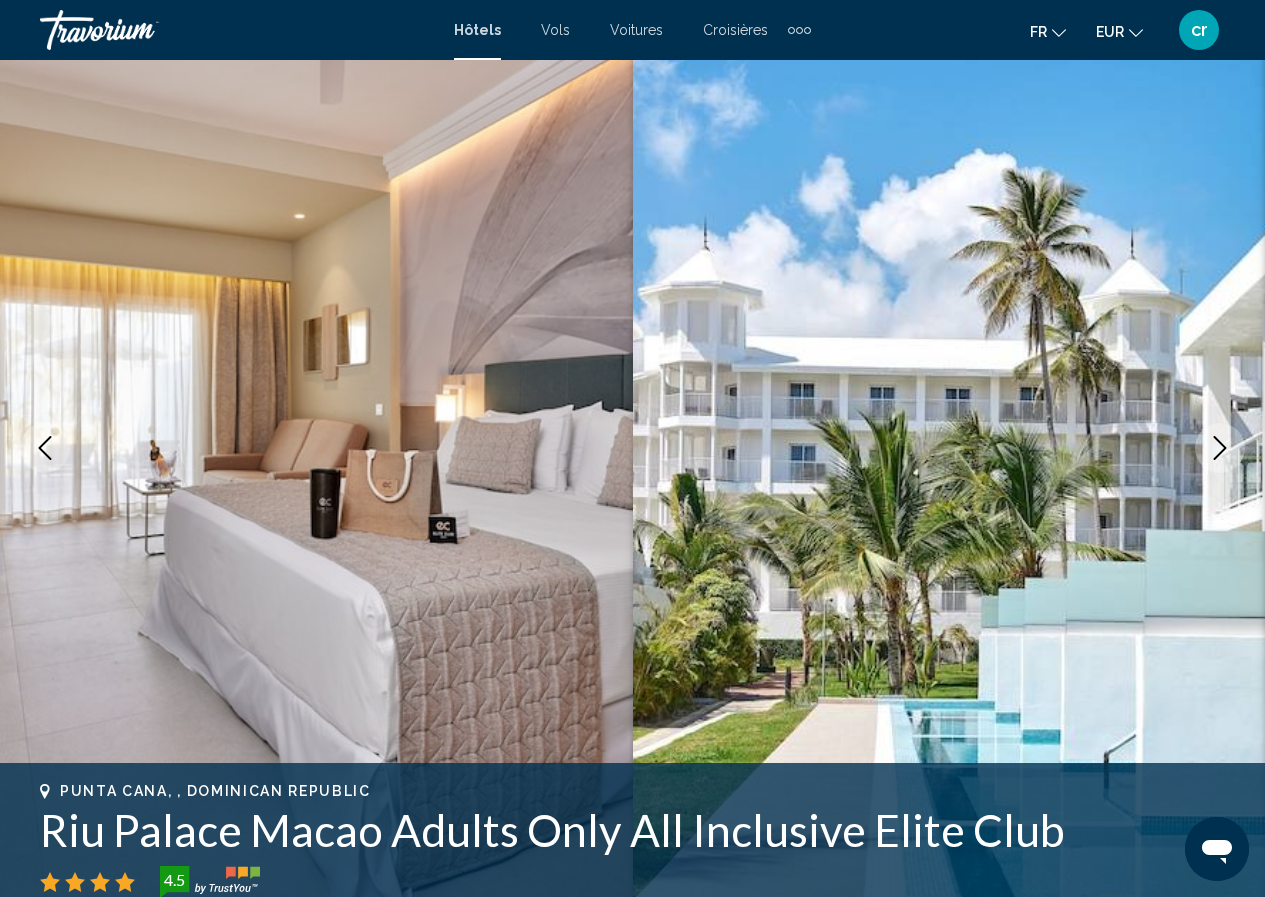 click 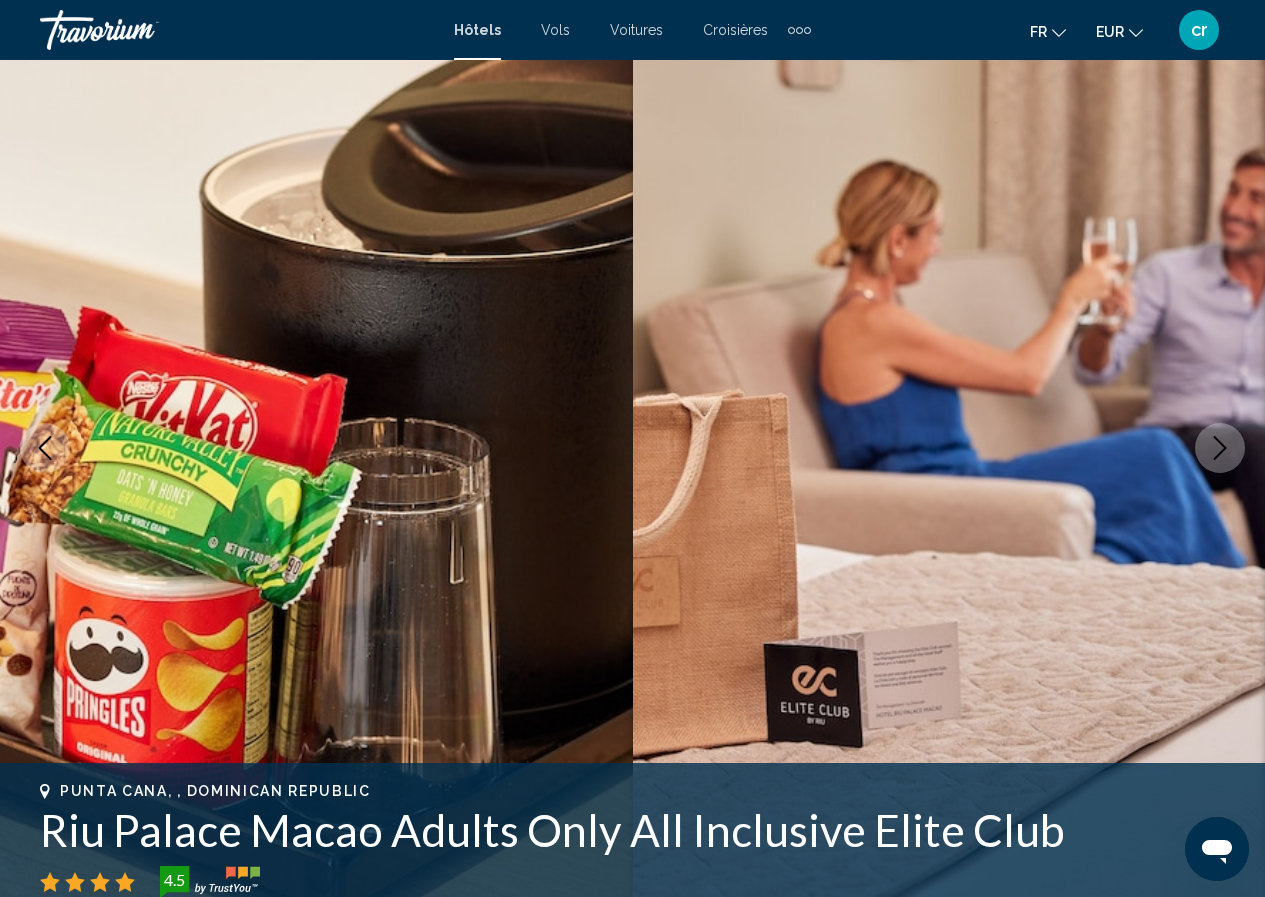 click 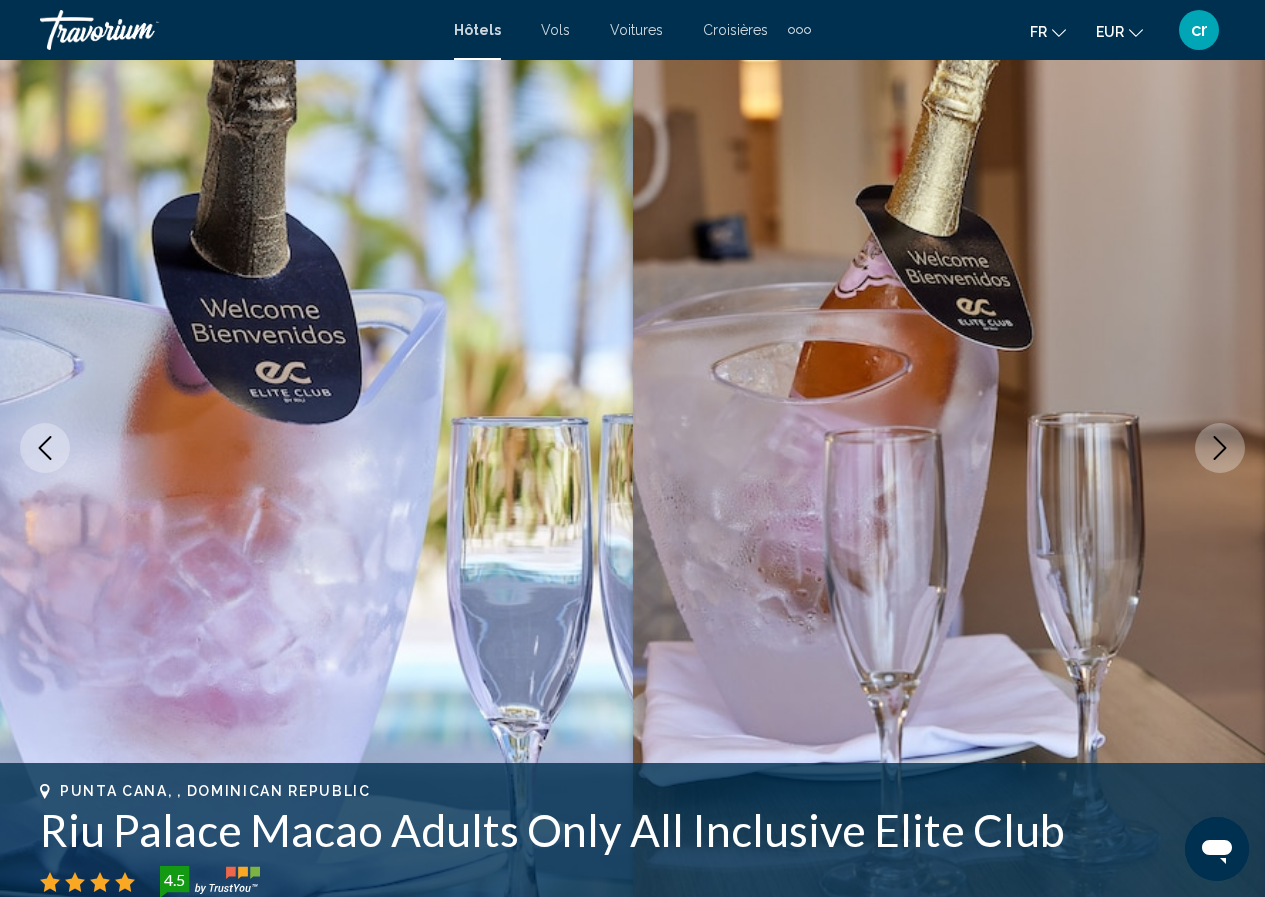 click 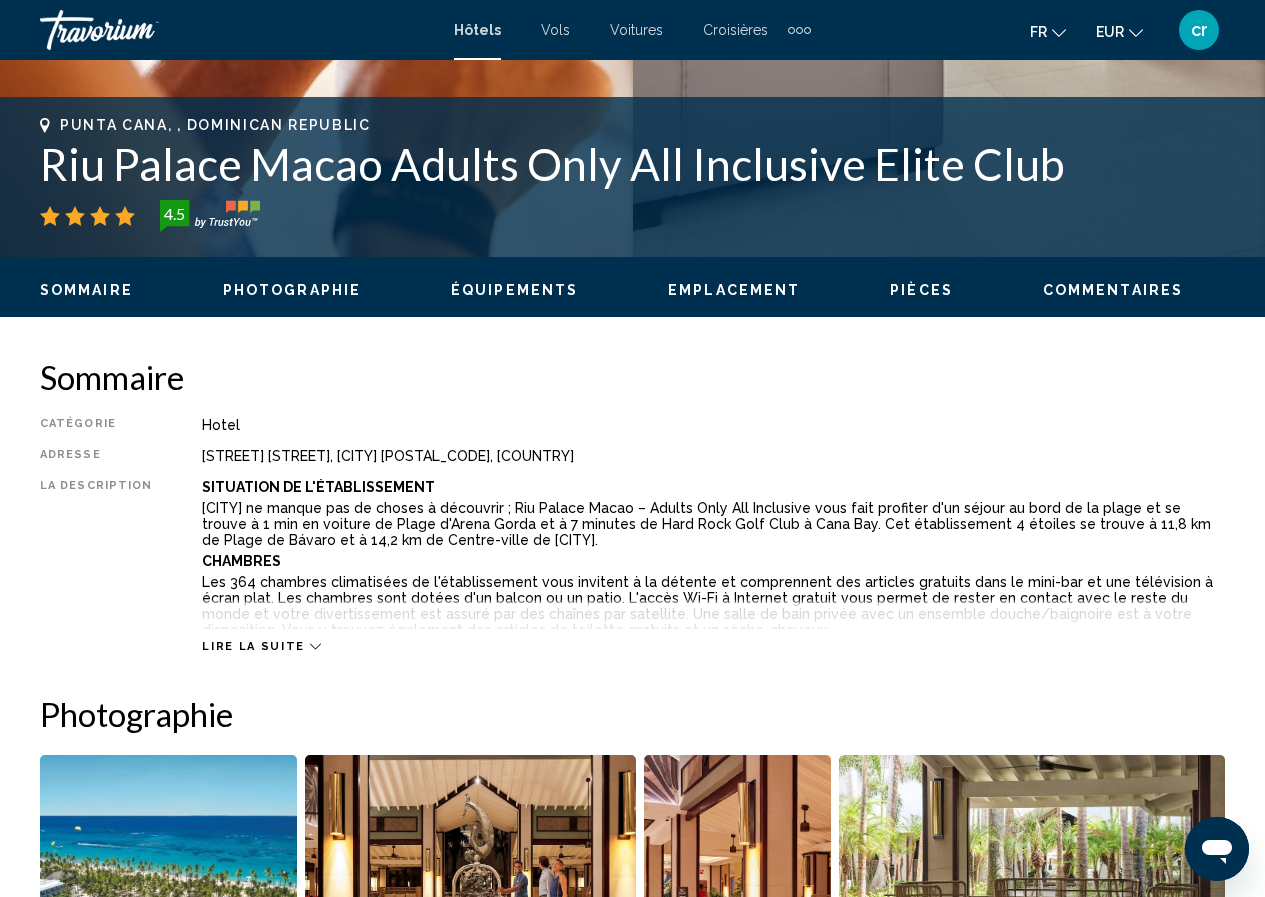 scroll, scrollTop: 787, scrollLeft: 0, axis: vertical 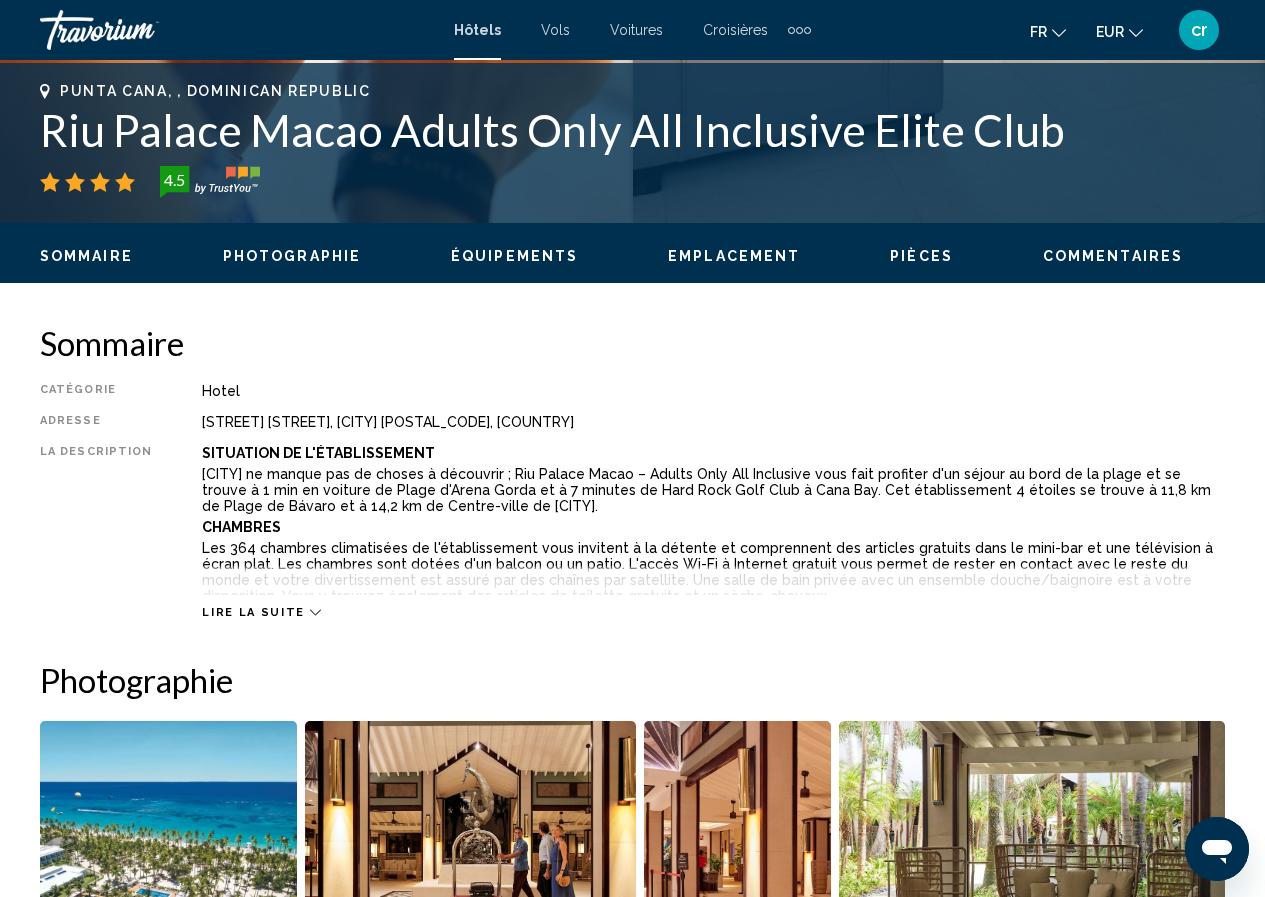 click on "Lire la suite" at bounding box center (253, 612) 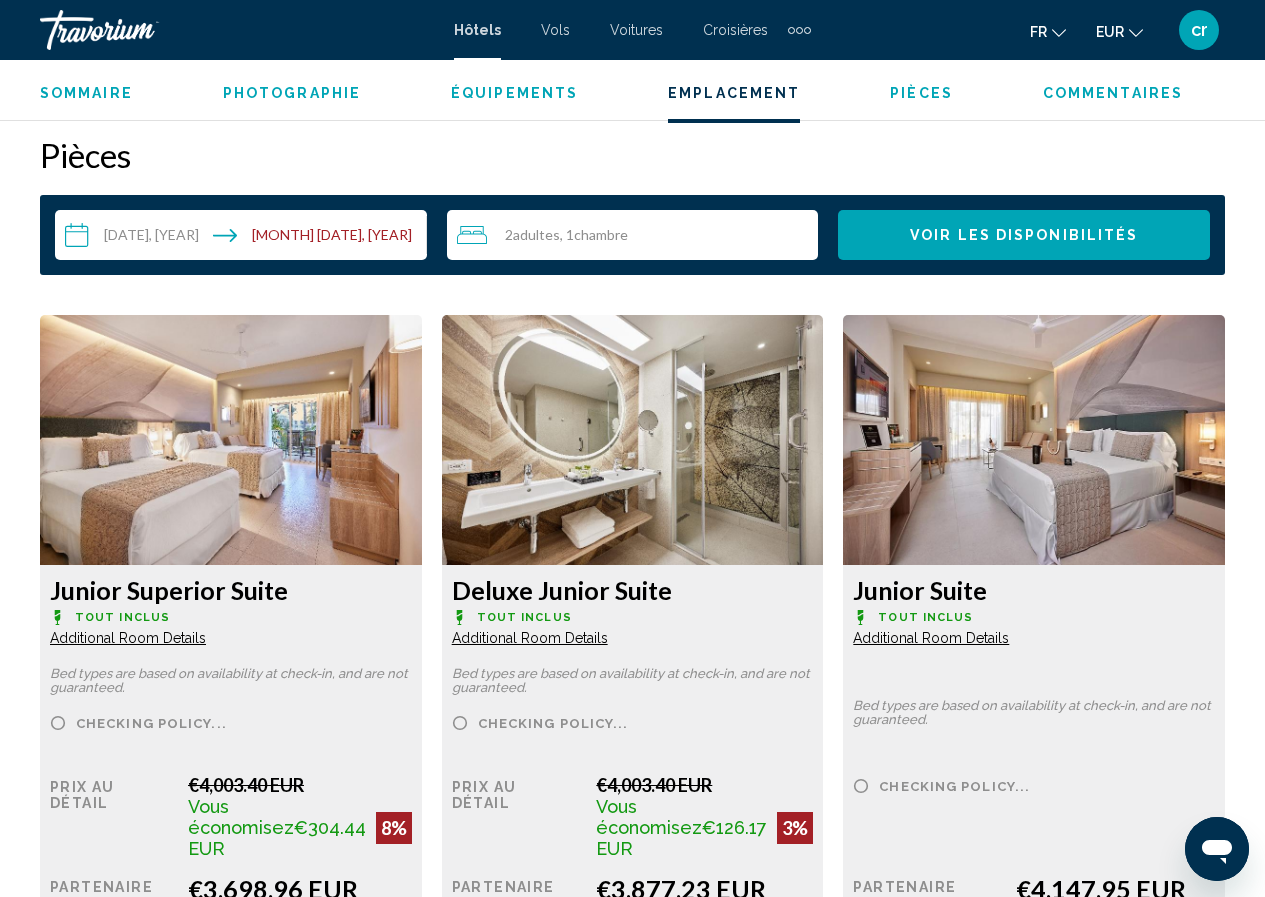 scroll, scrollTop: 3187, scrollLeft: 0, axis: vertical 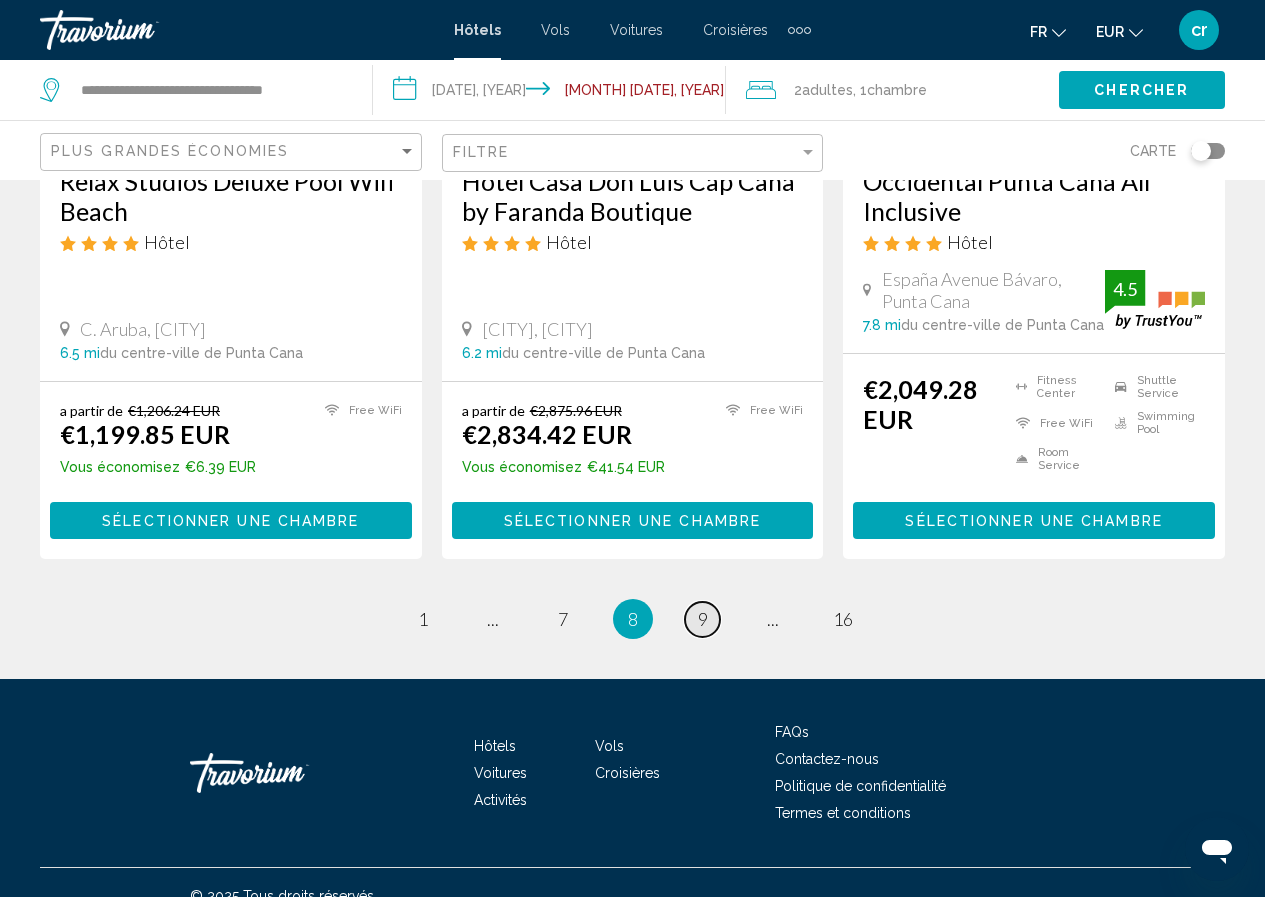 click on "page  9" at bounding box center (702, 619) 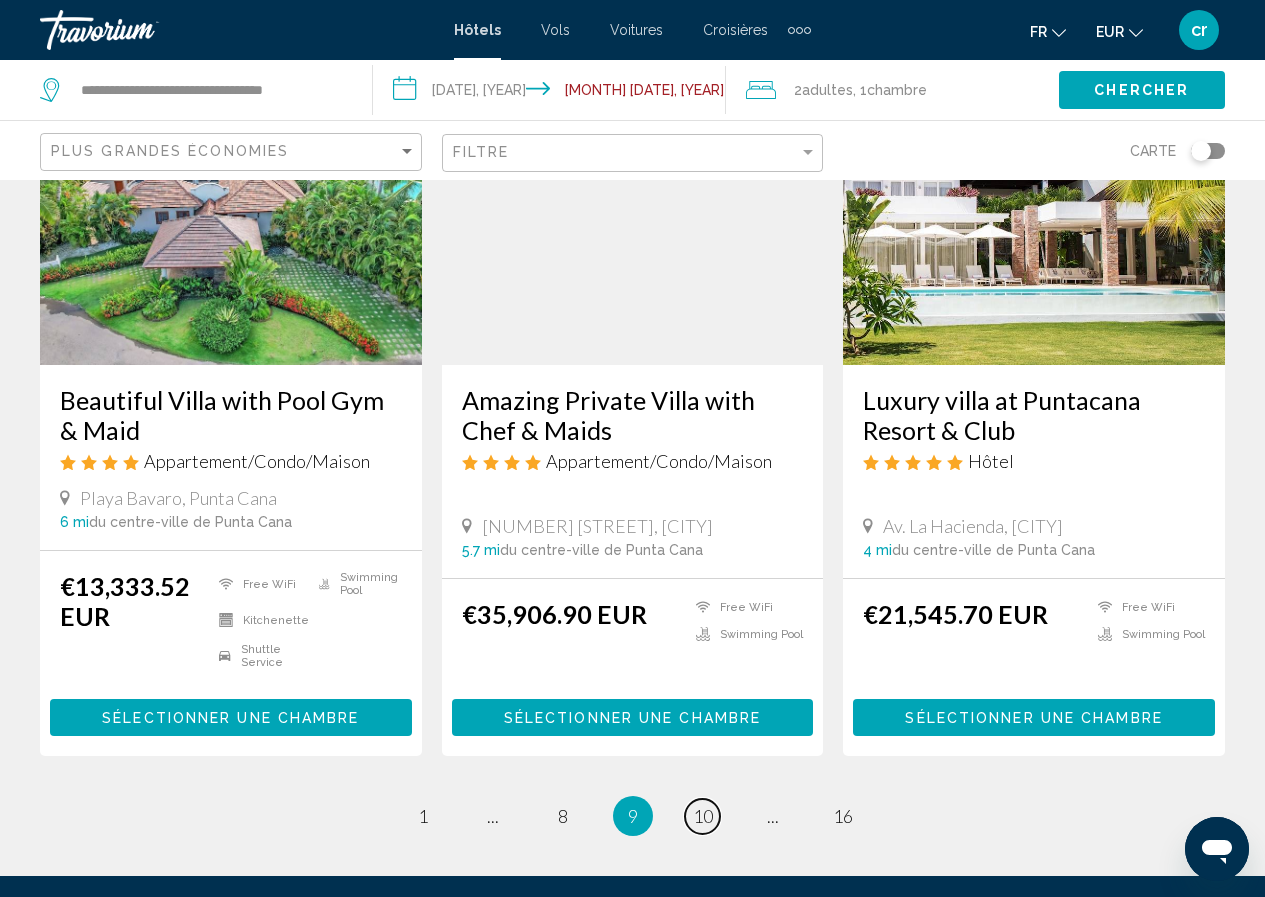 scroll, scrollTop: 2600, scrollLeft: 0, axis: vertical 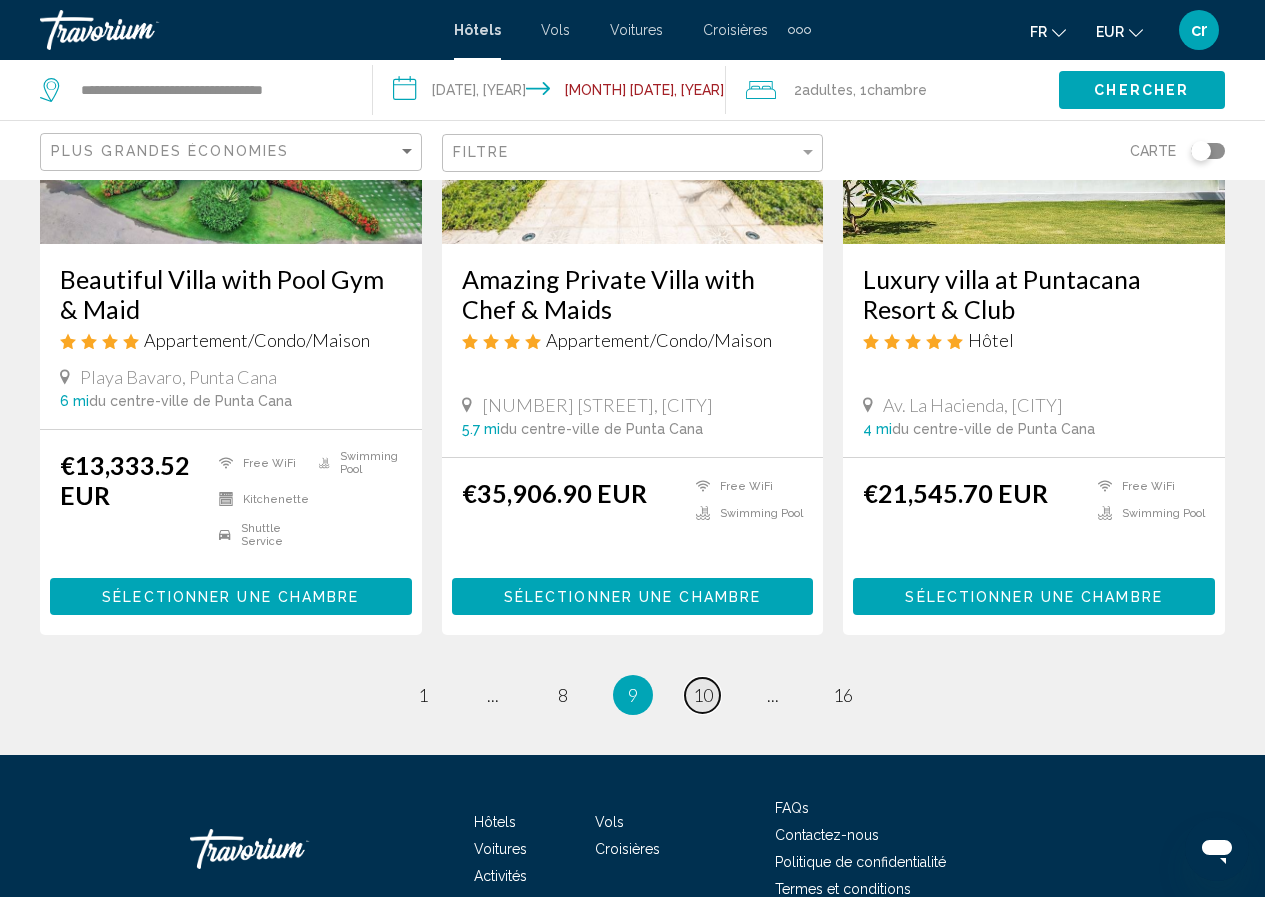 click on "10" at bounding box center [703, 695] 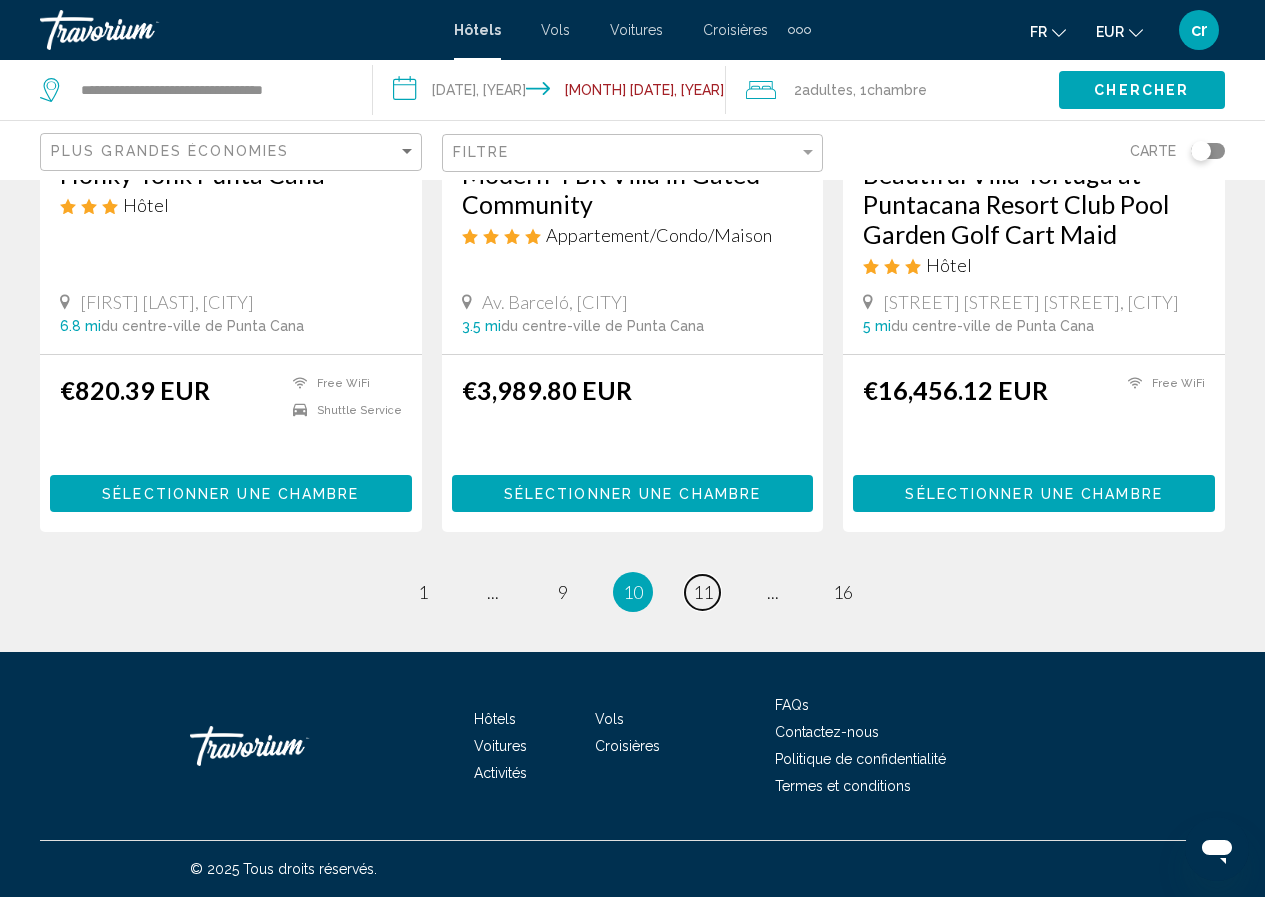 scroll, scrollTop: 2729, scrollLeft: 0, axis: vertical 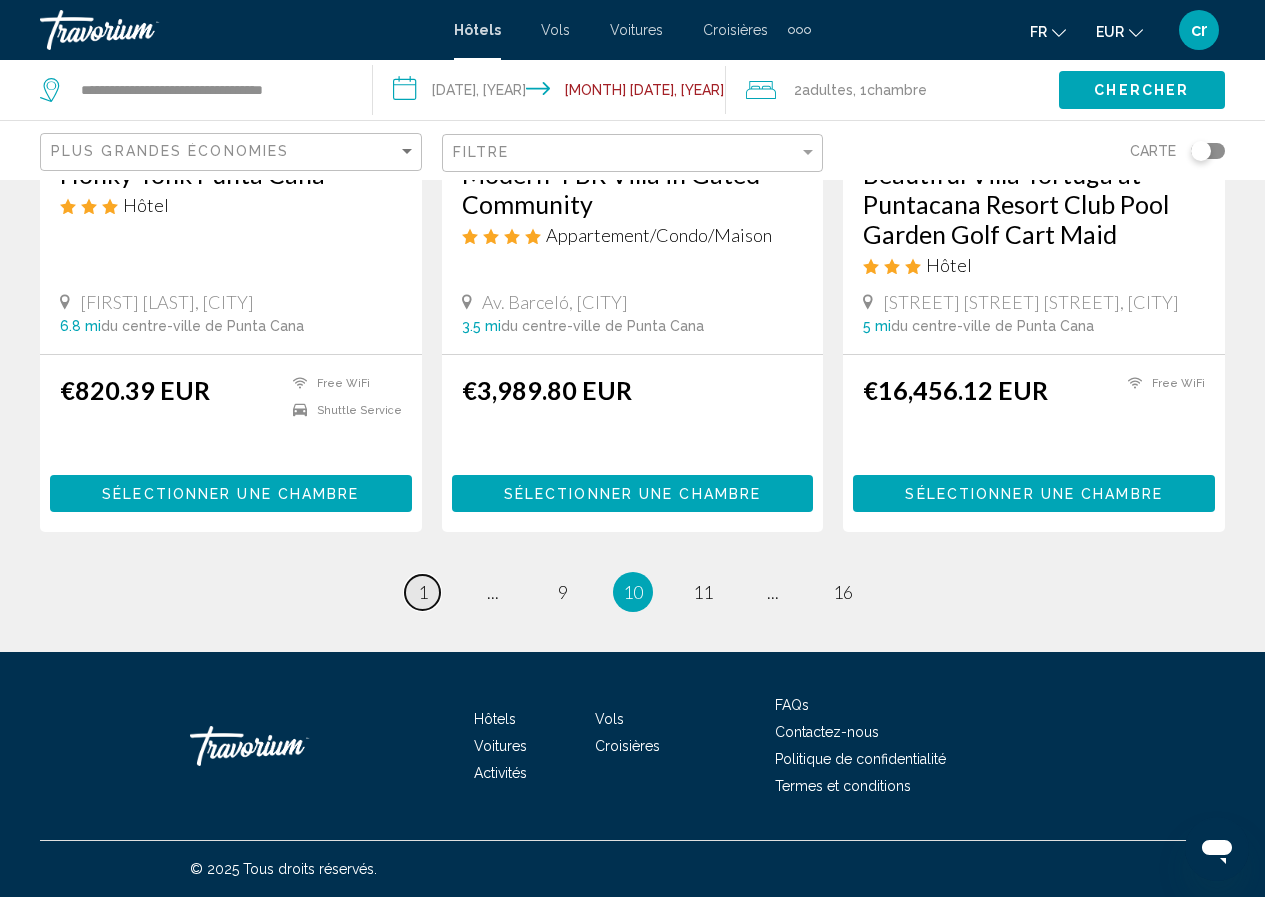 click on "1" at bounding box center (423, 592) 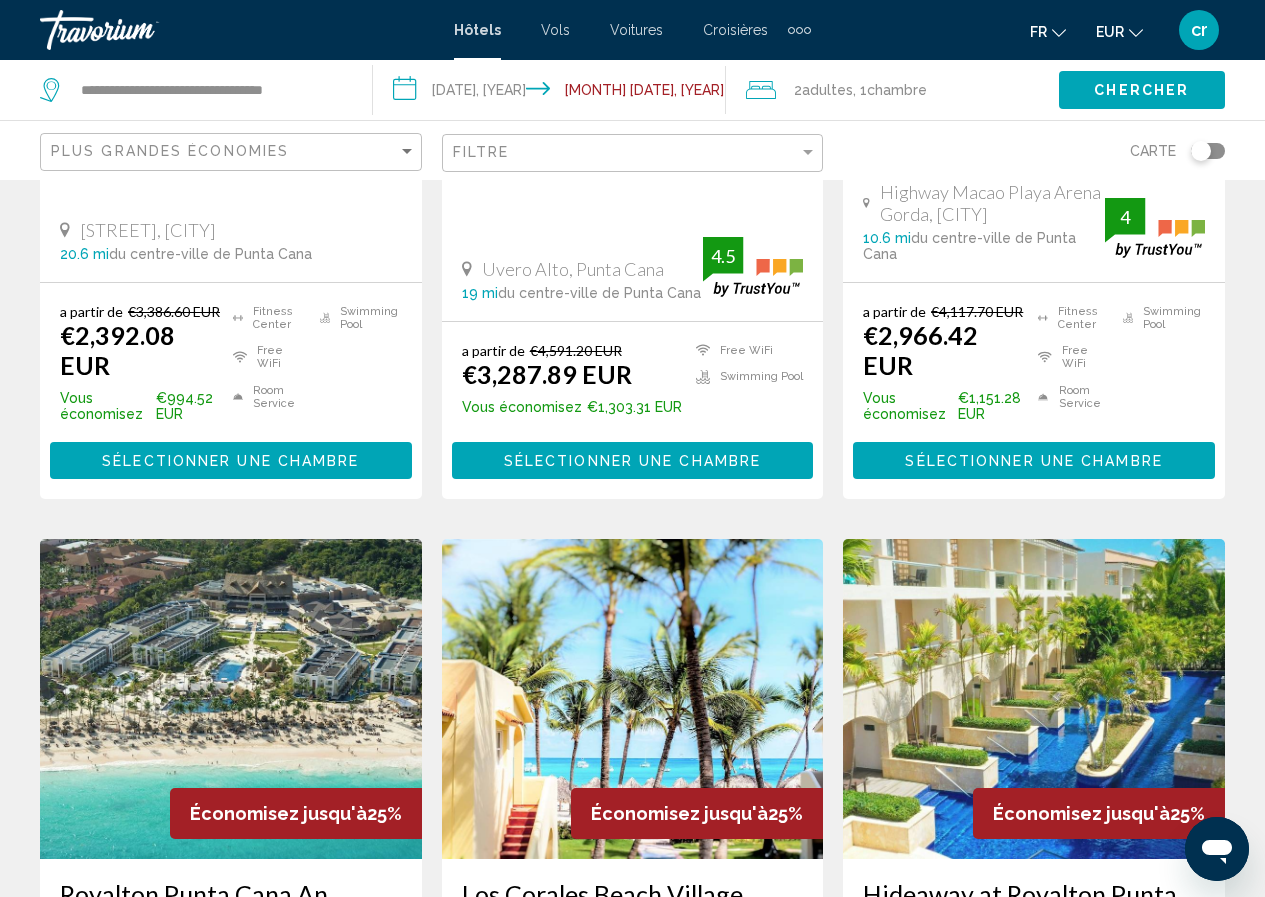 scroll, scrollTop: 2500, scrollLeft: 0, axis: vertical 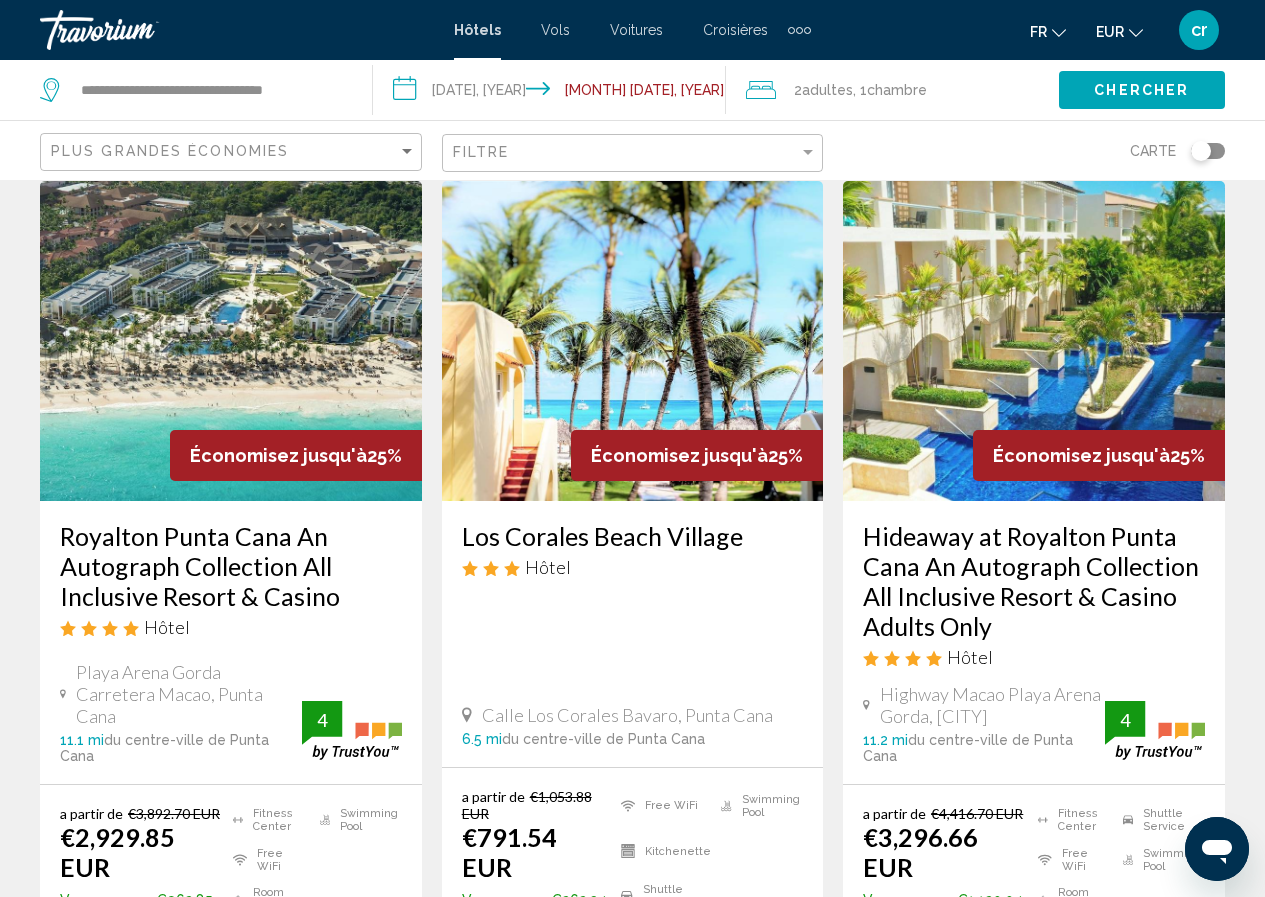 click on "Royalton Punta Cana An Autograph Collection All Inclusive Resort & Casino" at bounding box center [231, 566] 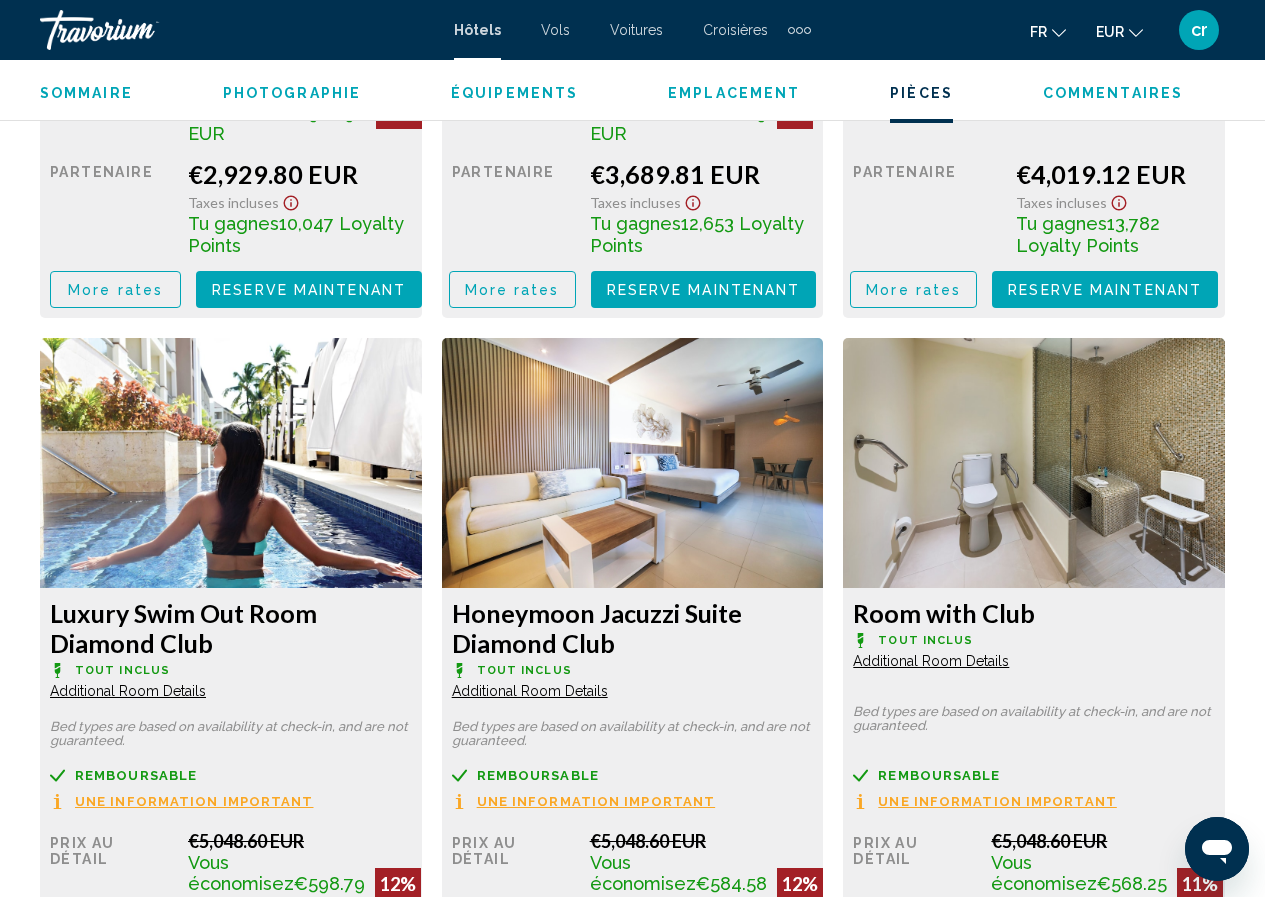 scroll, scrollTop: 3487, scrollLeft: 0, axis: vertical 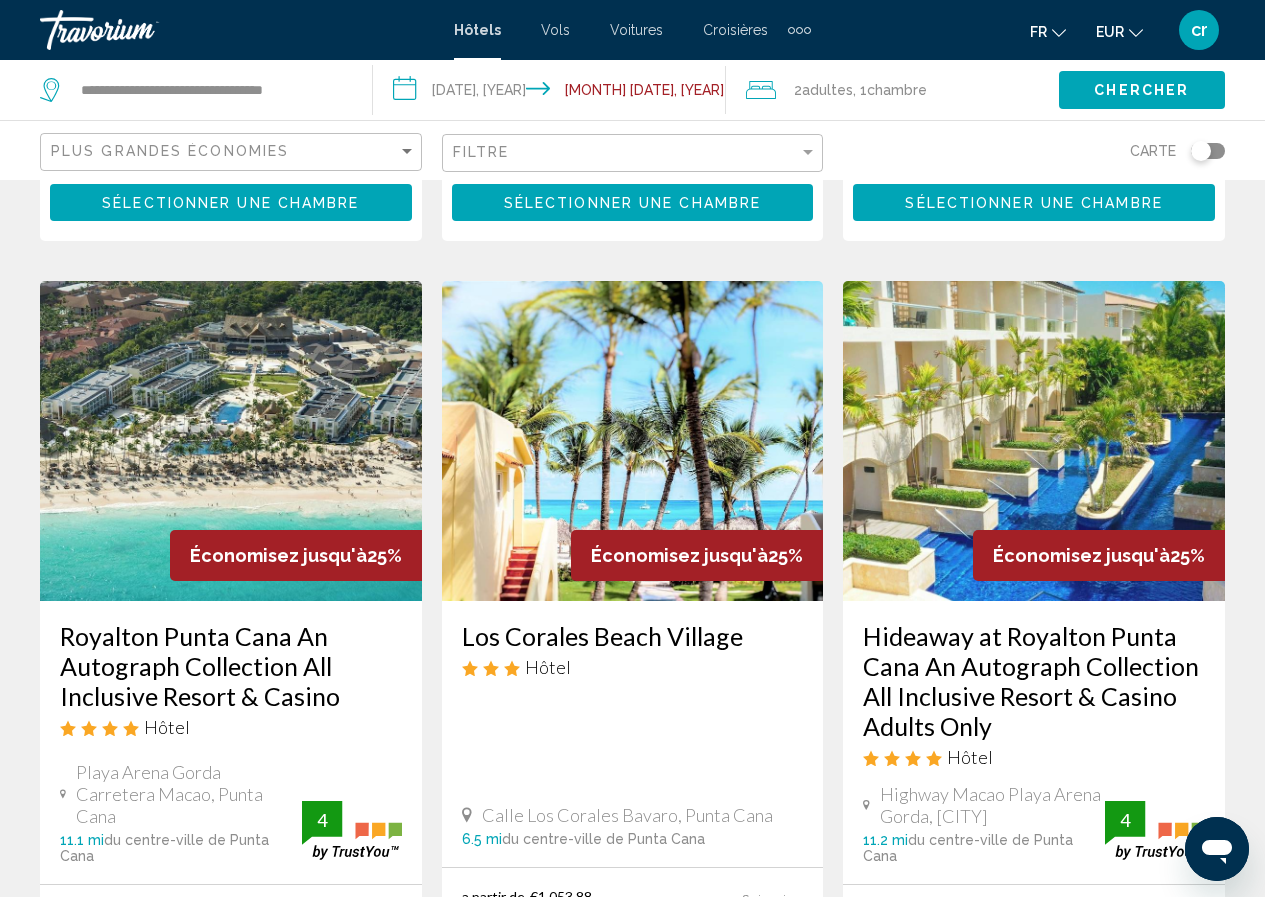 click on "Hideaway at Royalton Punta Cana An Autograph Collection All Inclusive Resort & Casino Adults Only" at bounding box center [1034, 681] 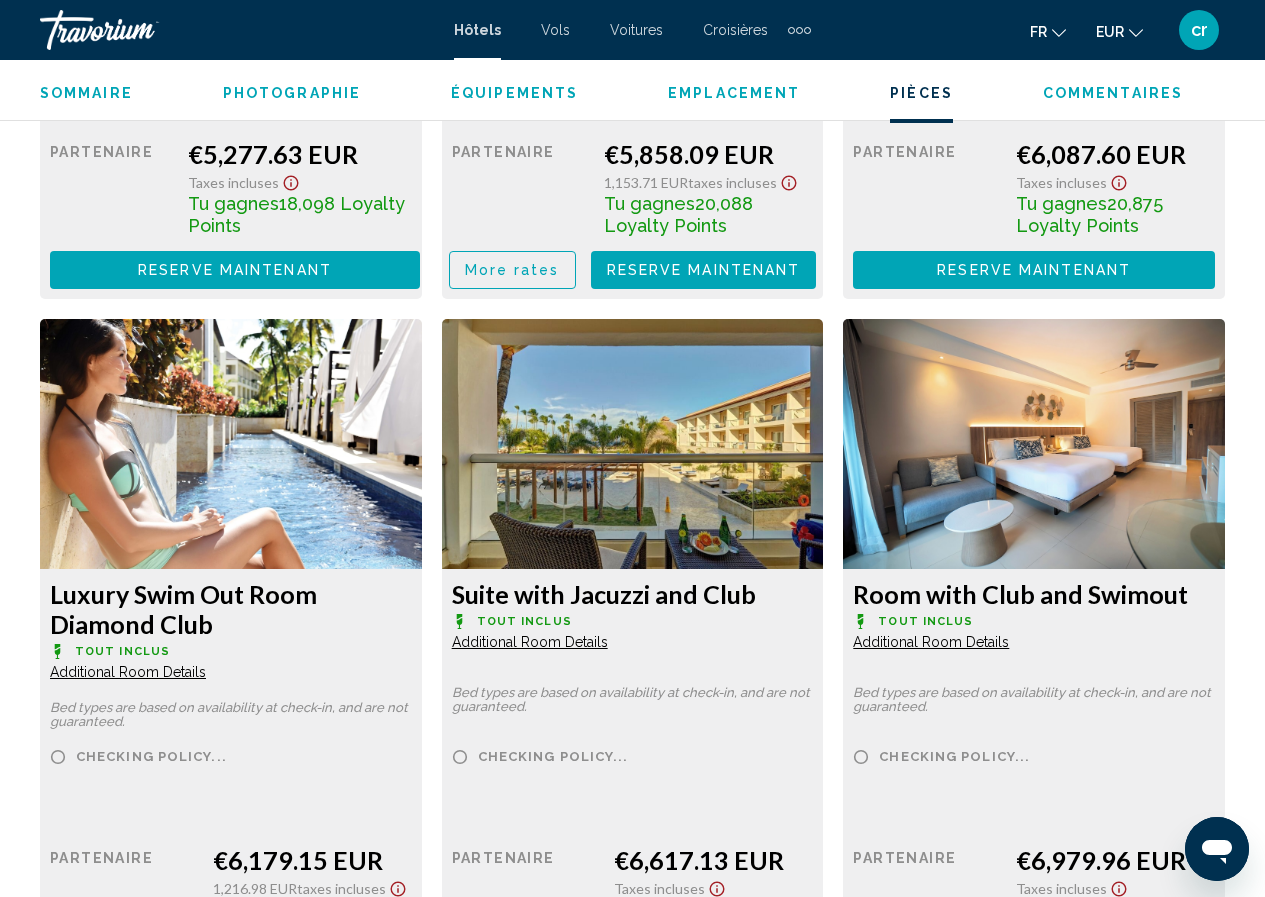 scroll, scrollTop: 4387, scrollLeft: 0, axis: vertical 